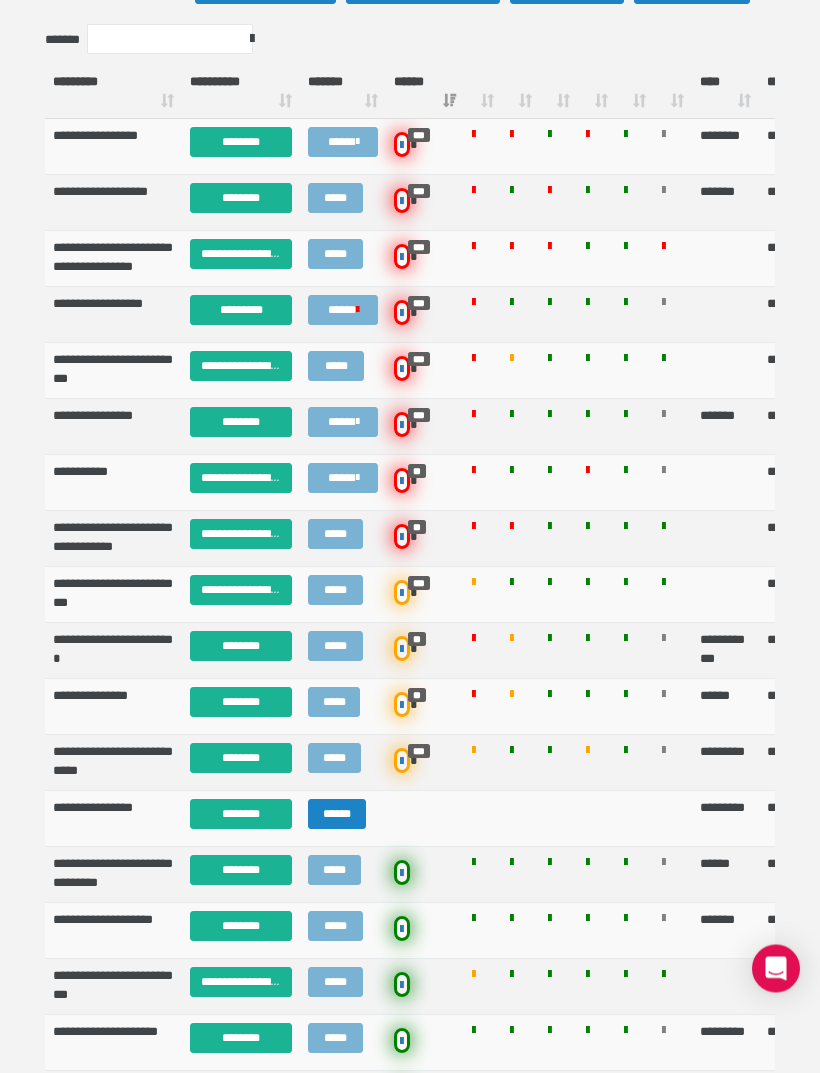 scroll, scrollTop: 693, scrollLeft: 0, axis: vertical 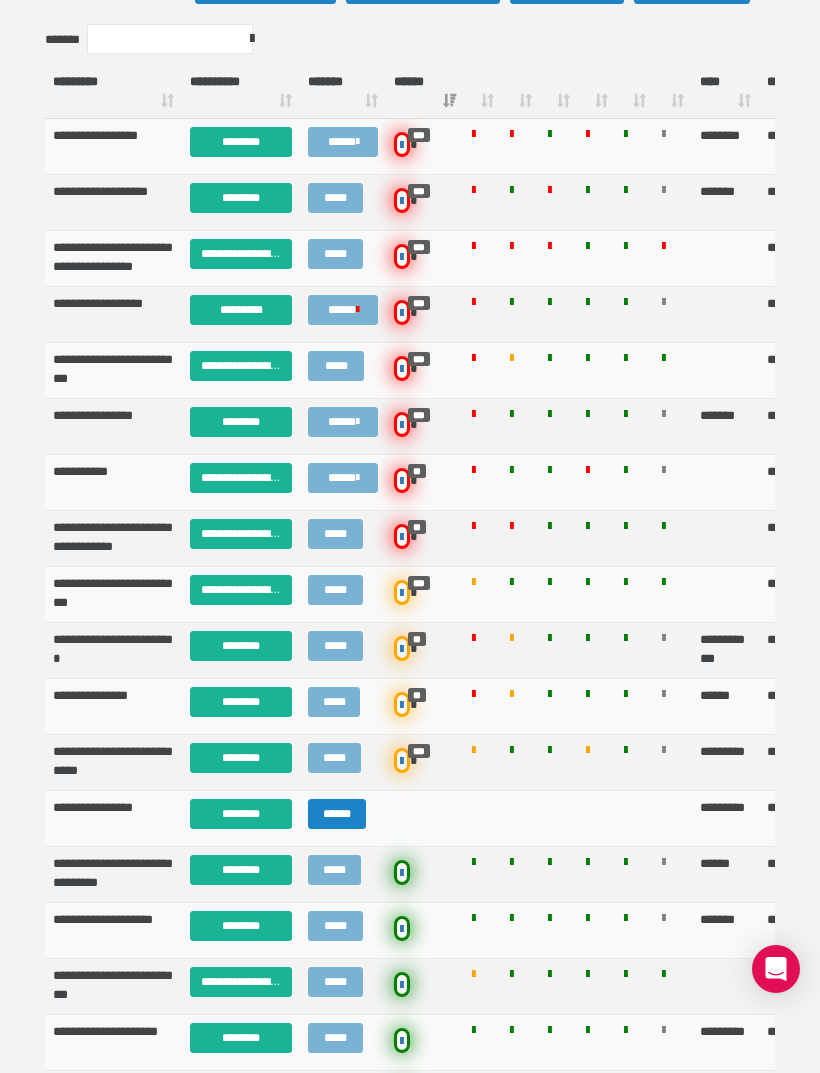 click on "********" at bounding box center [241, 198] 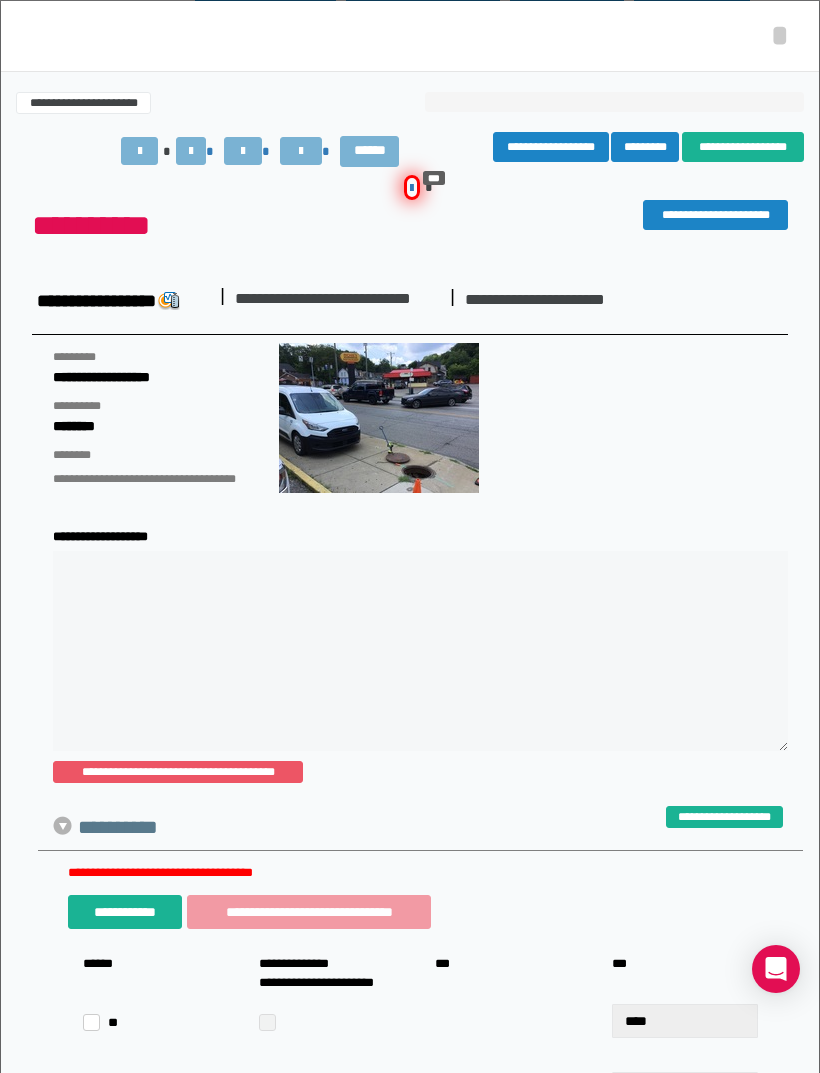 click at bounding box center (243, 151) 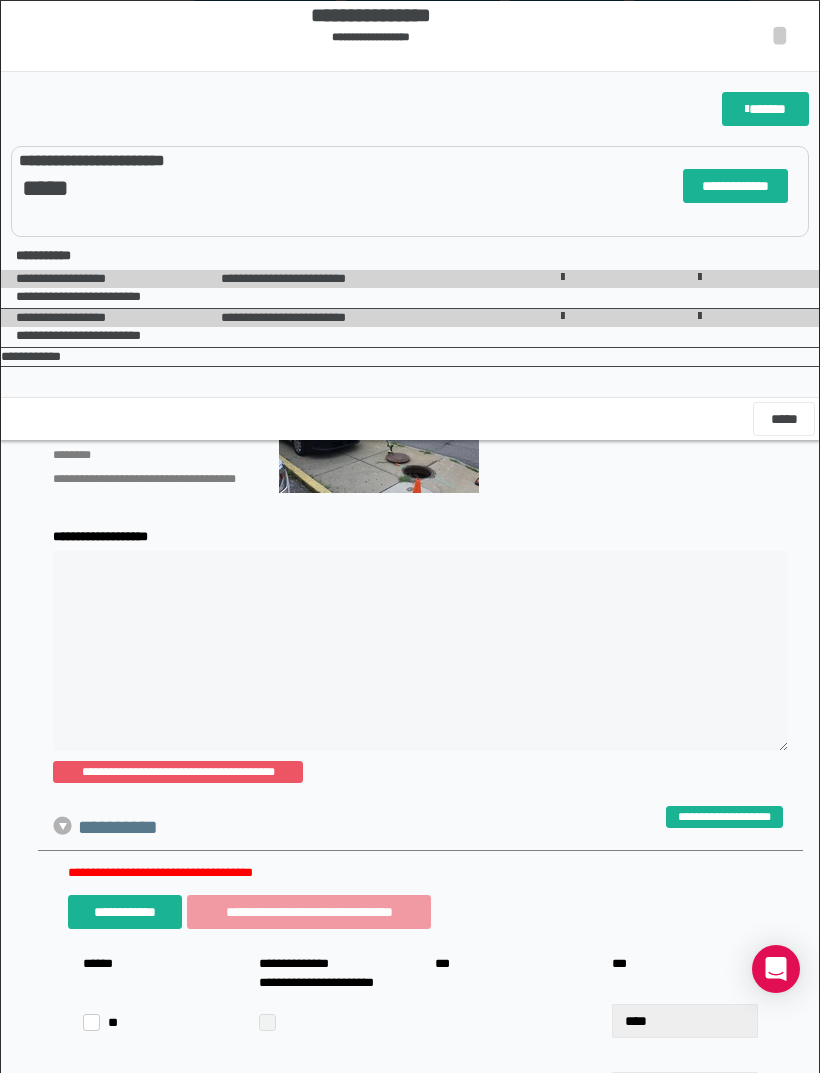click on "*" at bounding box center (780, 35) 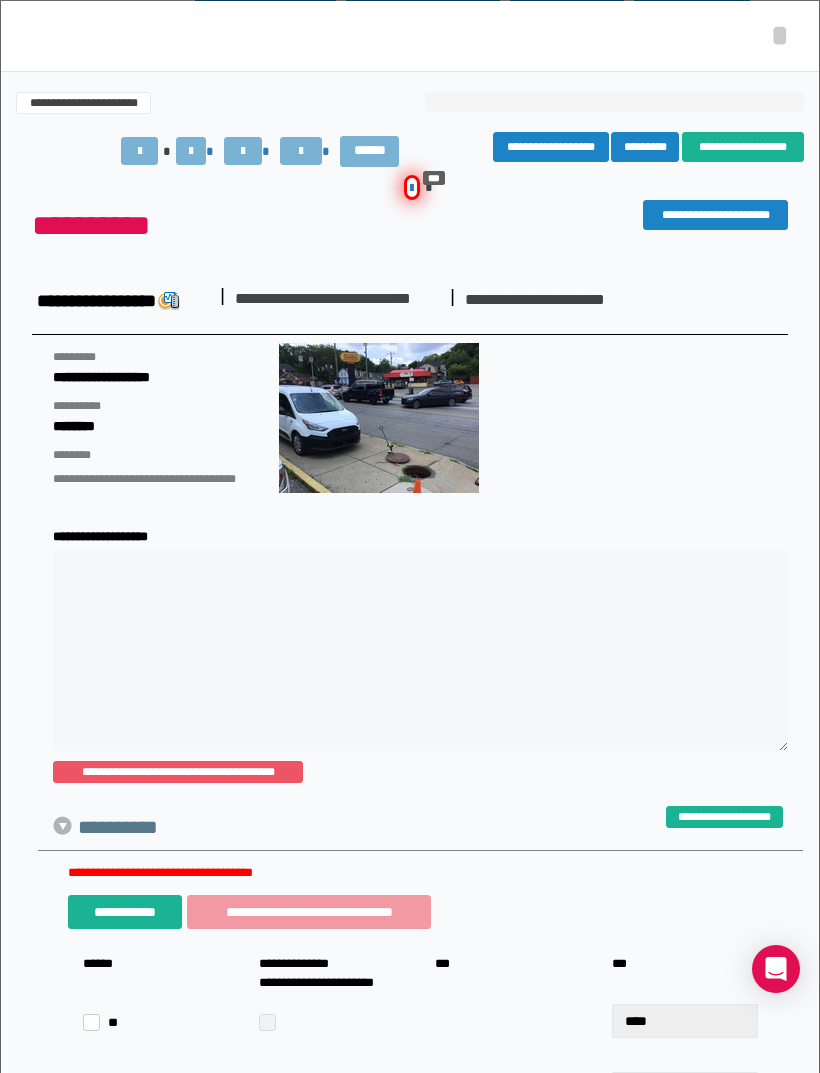 click on "*" at bounding box center [780, 35] 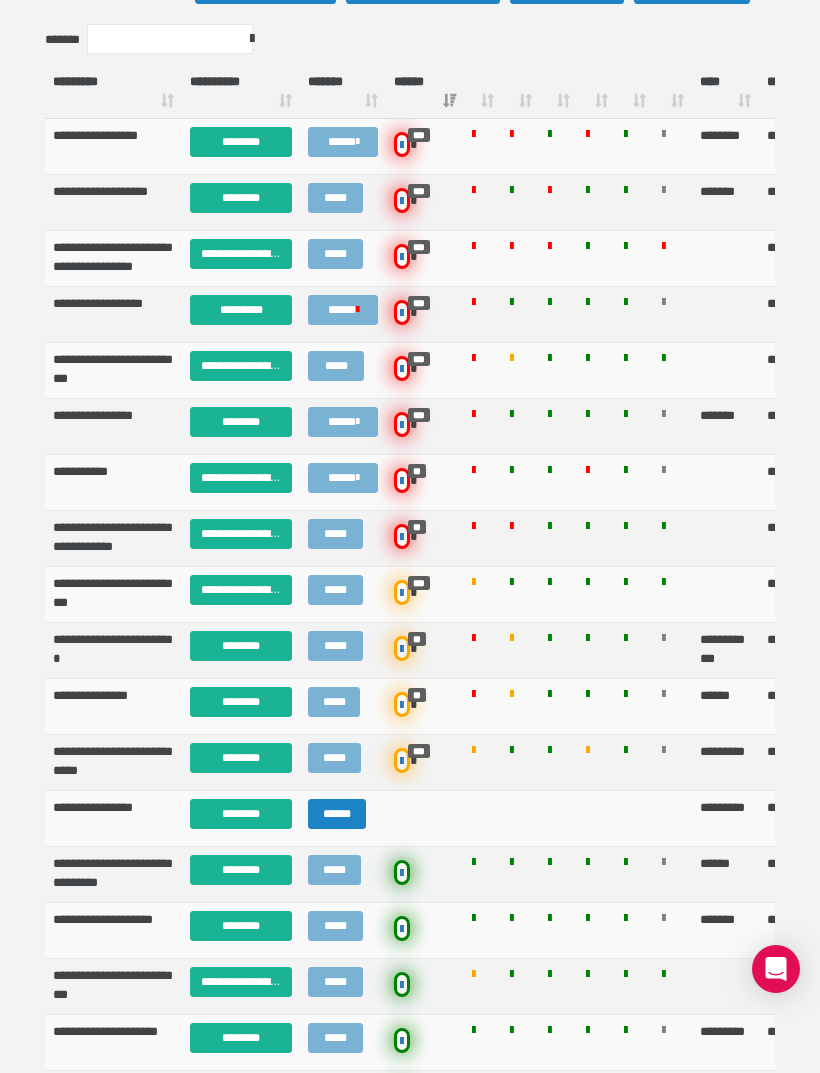 click on "********" at bounding box center (241, 198) 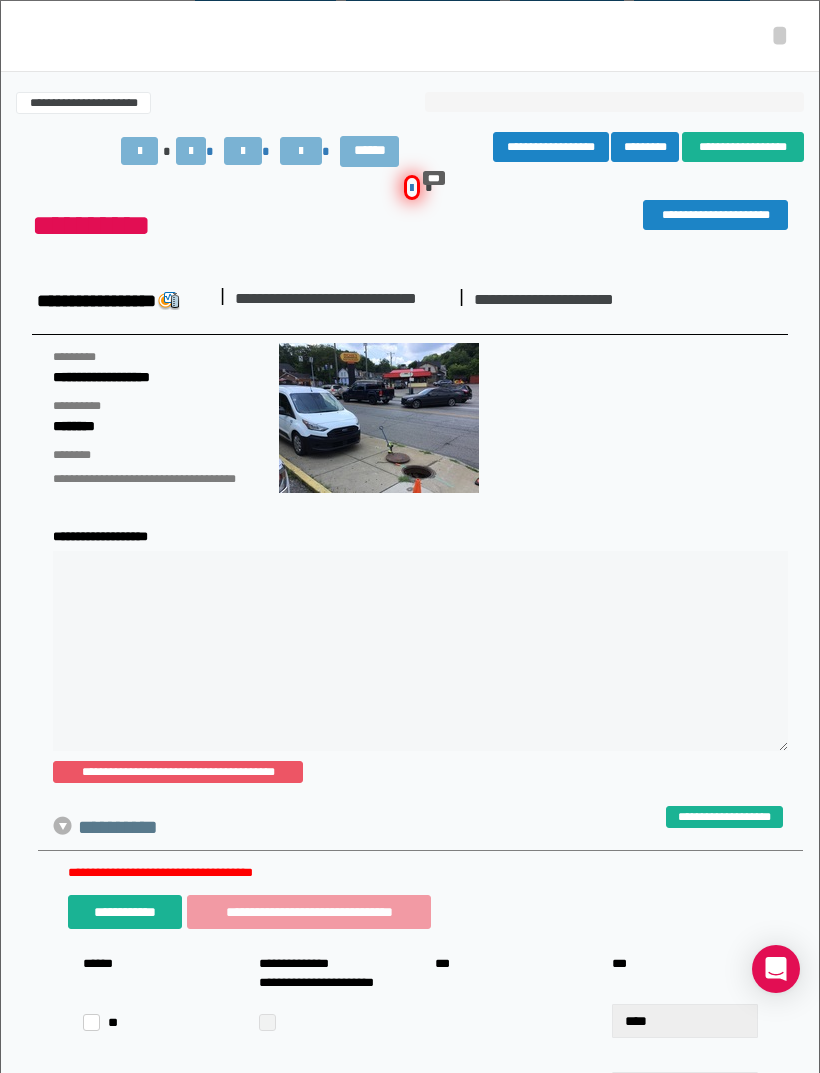 click on "*" at bounding box center (780, 35) 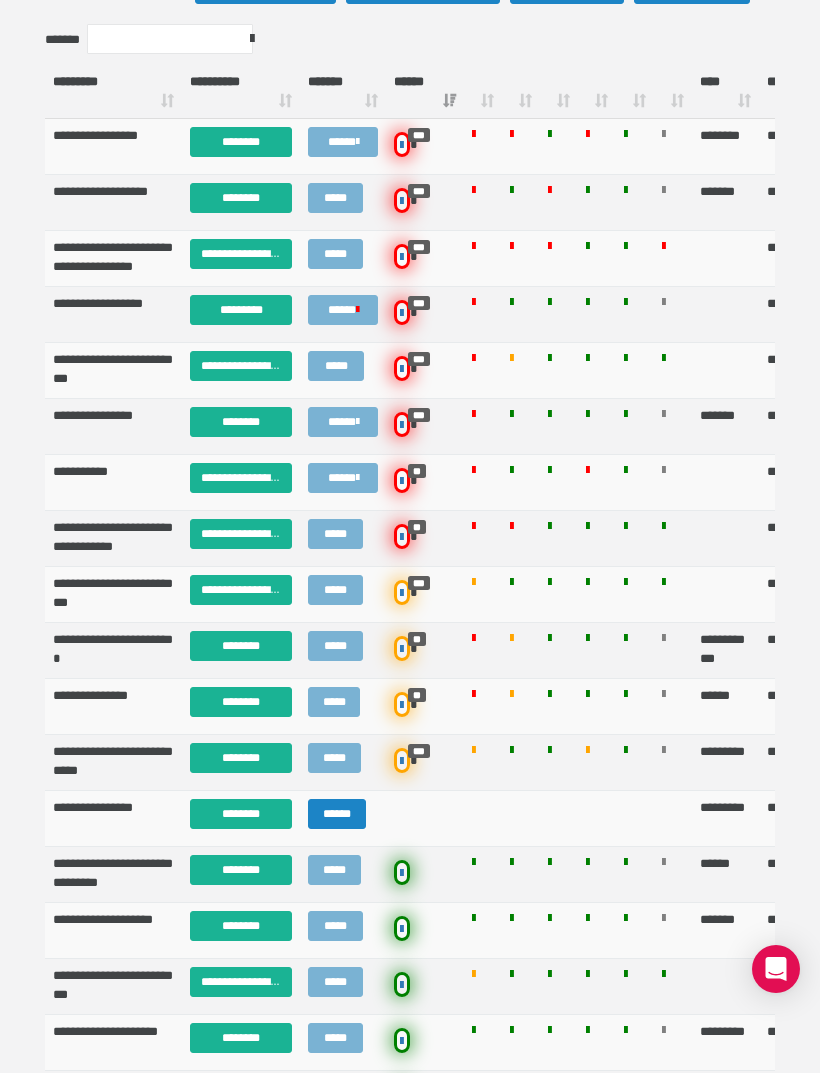 click on "*****" at bounding box center (335, 198) 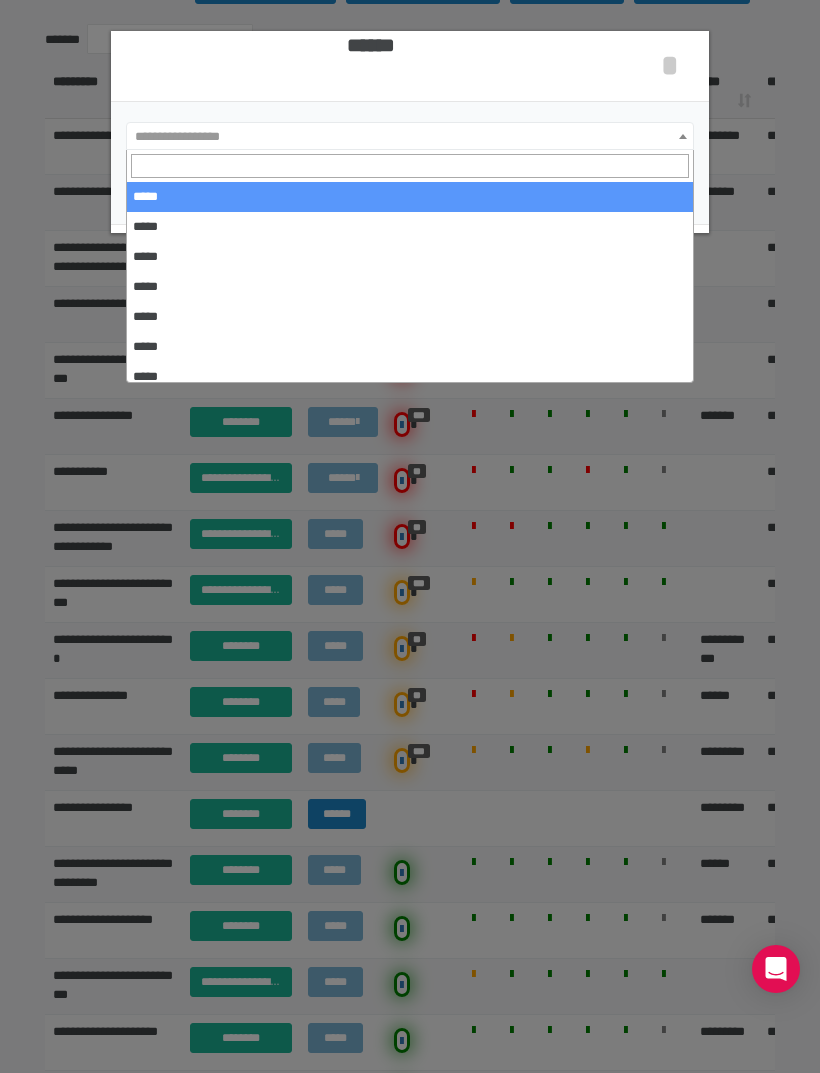 click on "**********" at bounding box center [277, 137] 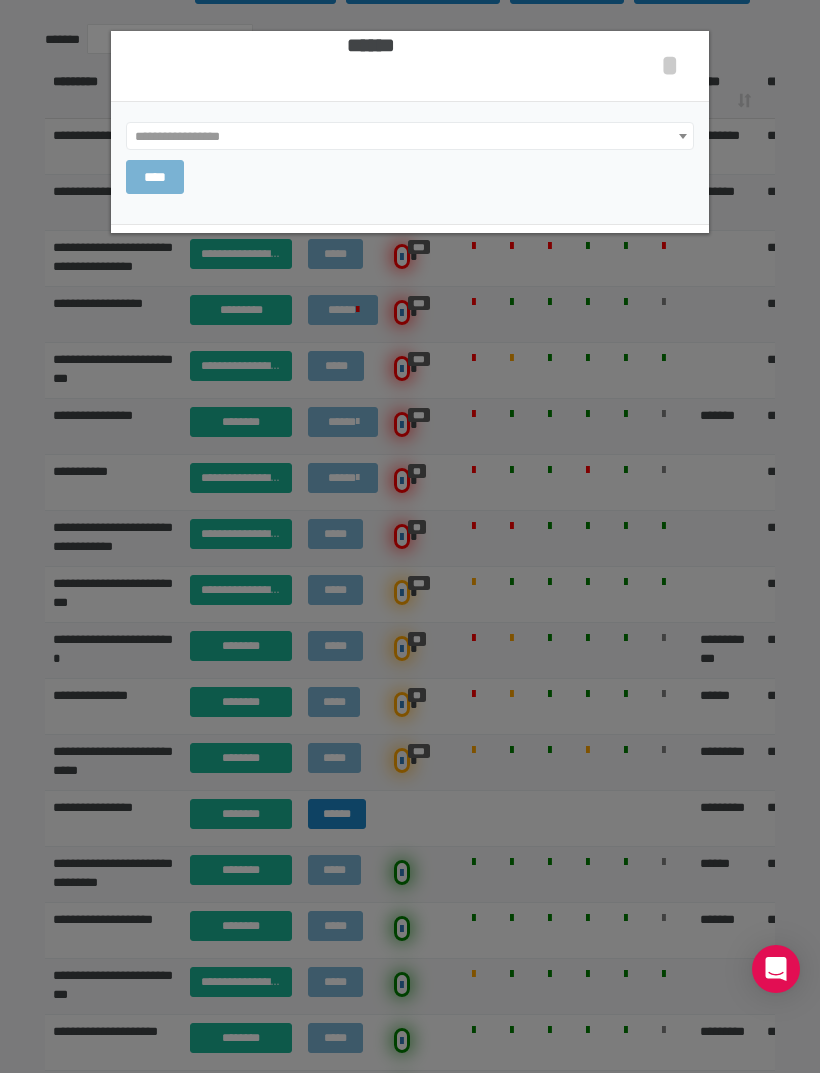 click on "**********" at bounding box center (177, 136) 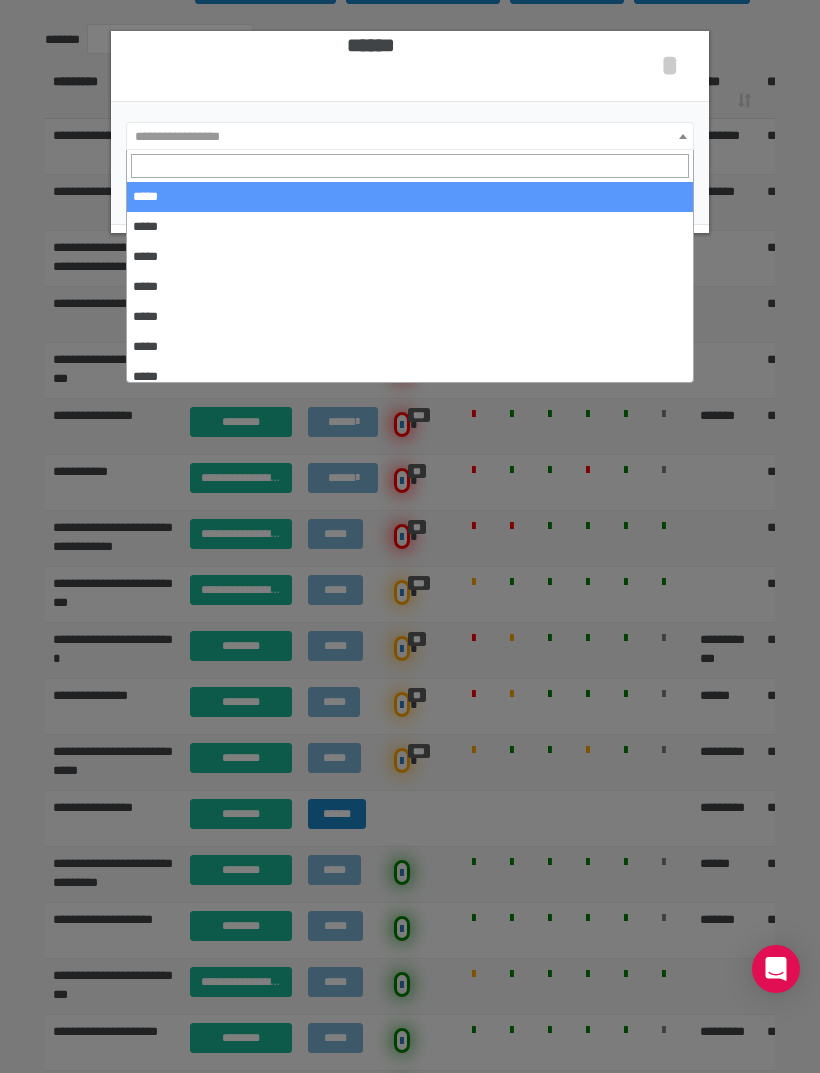 click at bounding box center [410, 166] 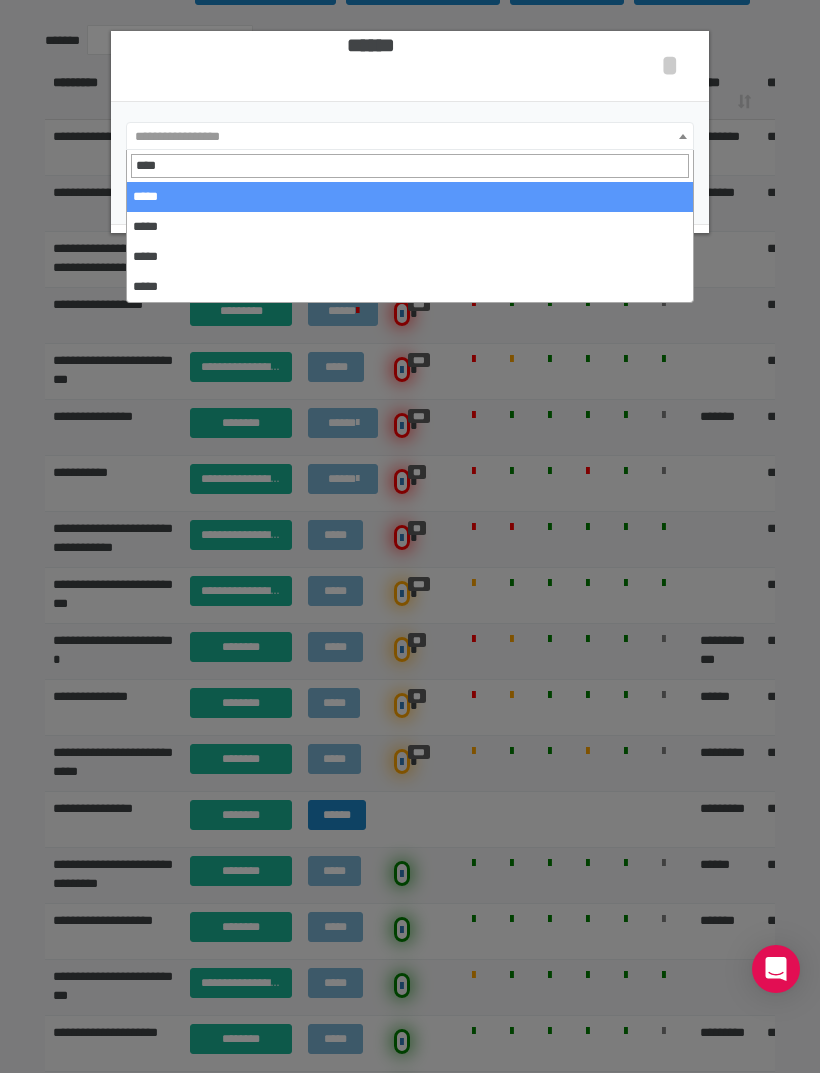 type on "*****" 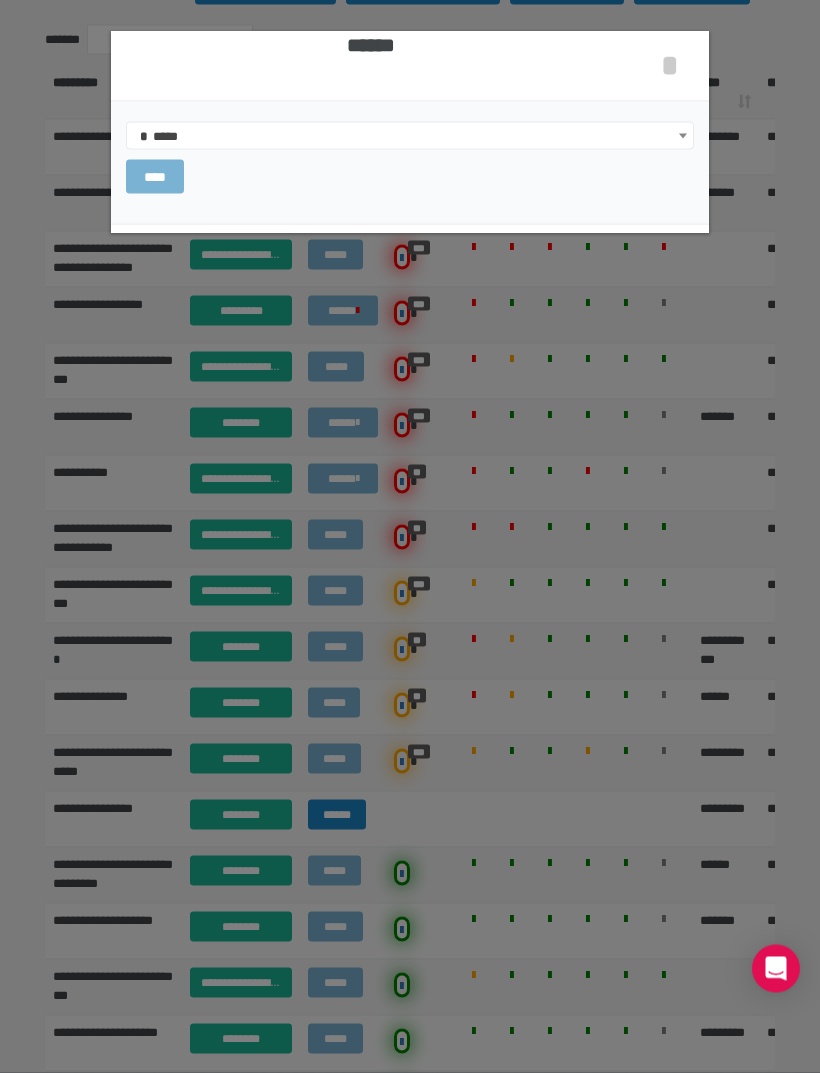 click on "****" at bounding box center (155, 177) 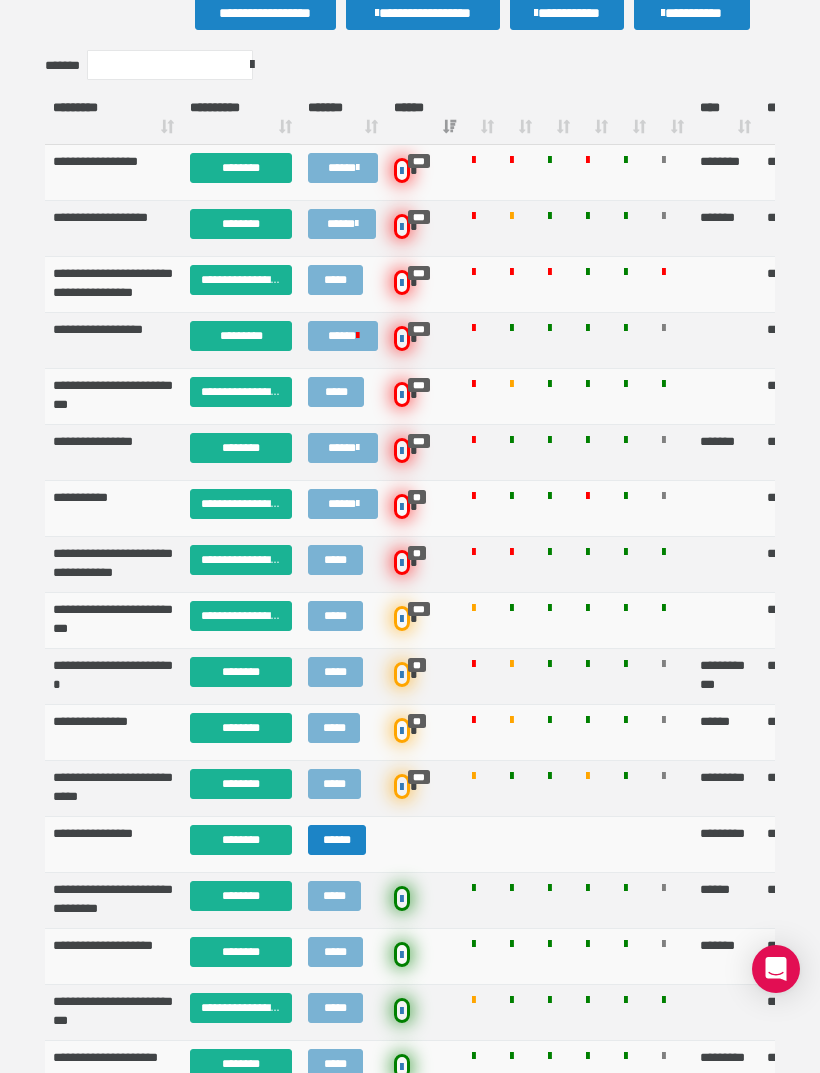 scroll, scrollTop: 614, scrollLeft: 0, axis: vertical 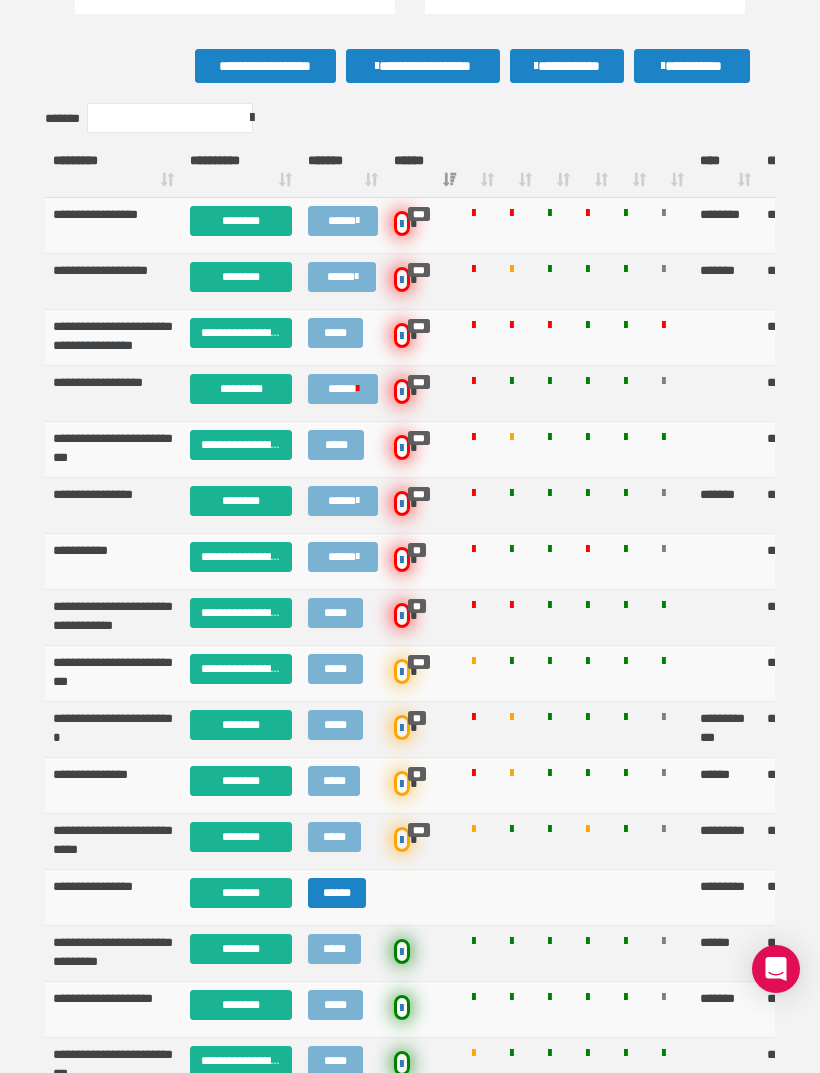 click on "********" at bounding box center (241, 277) 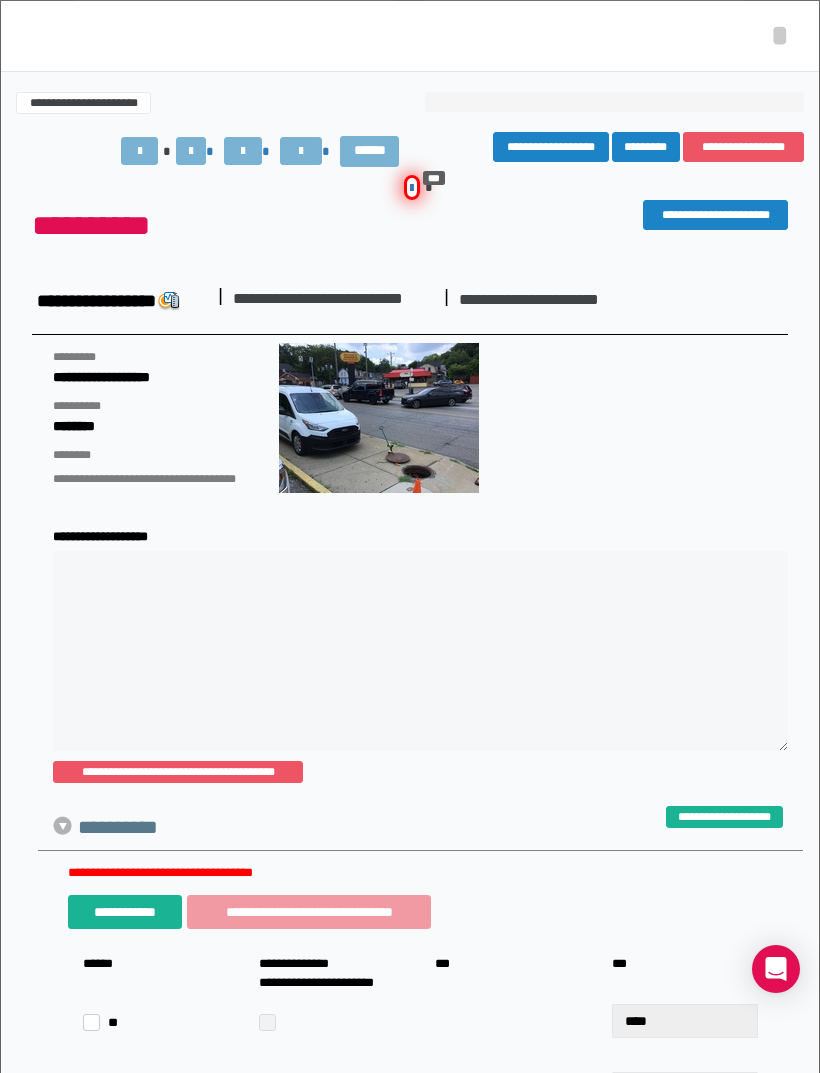click on "**********" at bounding box center [743, 147] 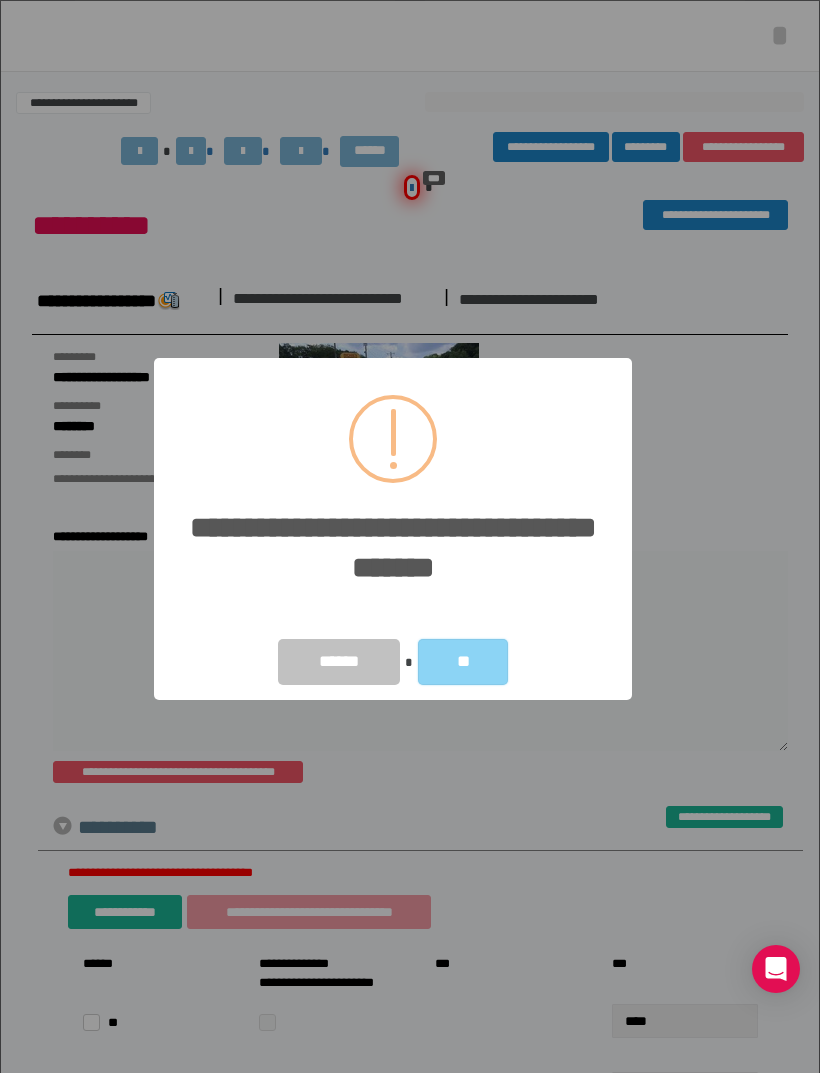 click on "**" at bounding box center [463, 662] 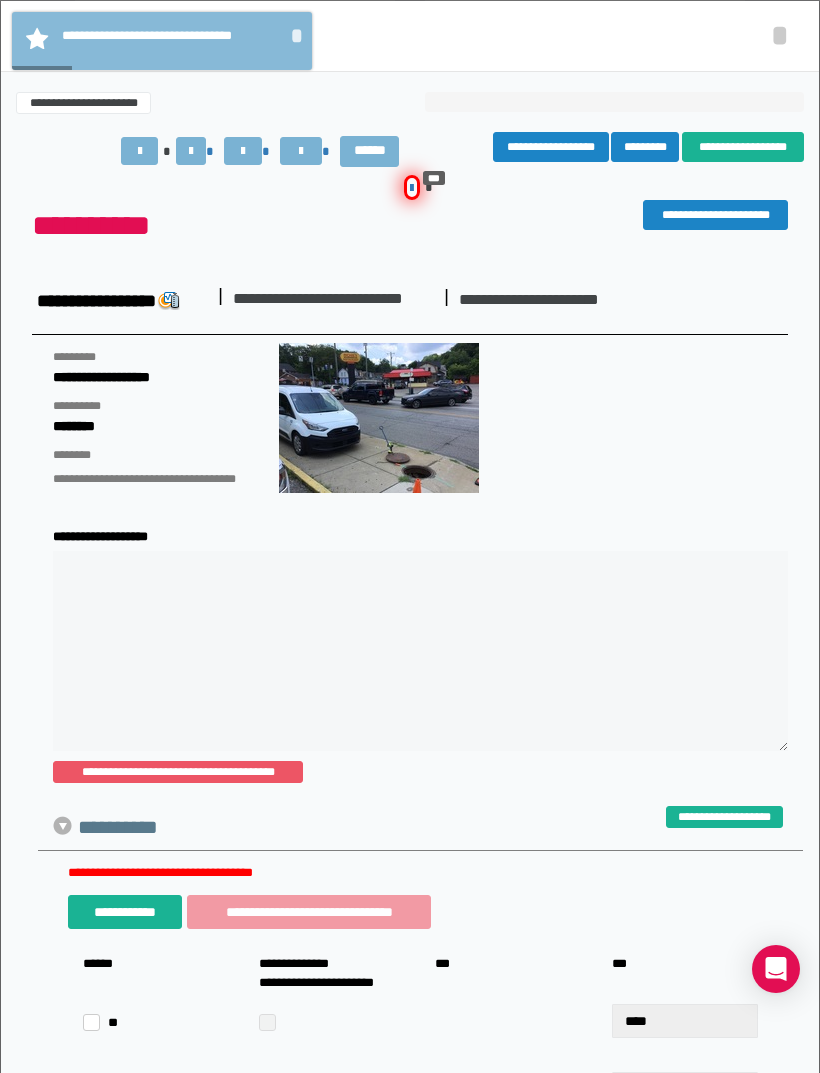 click on "*" at bounding box center (780, 35) 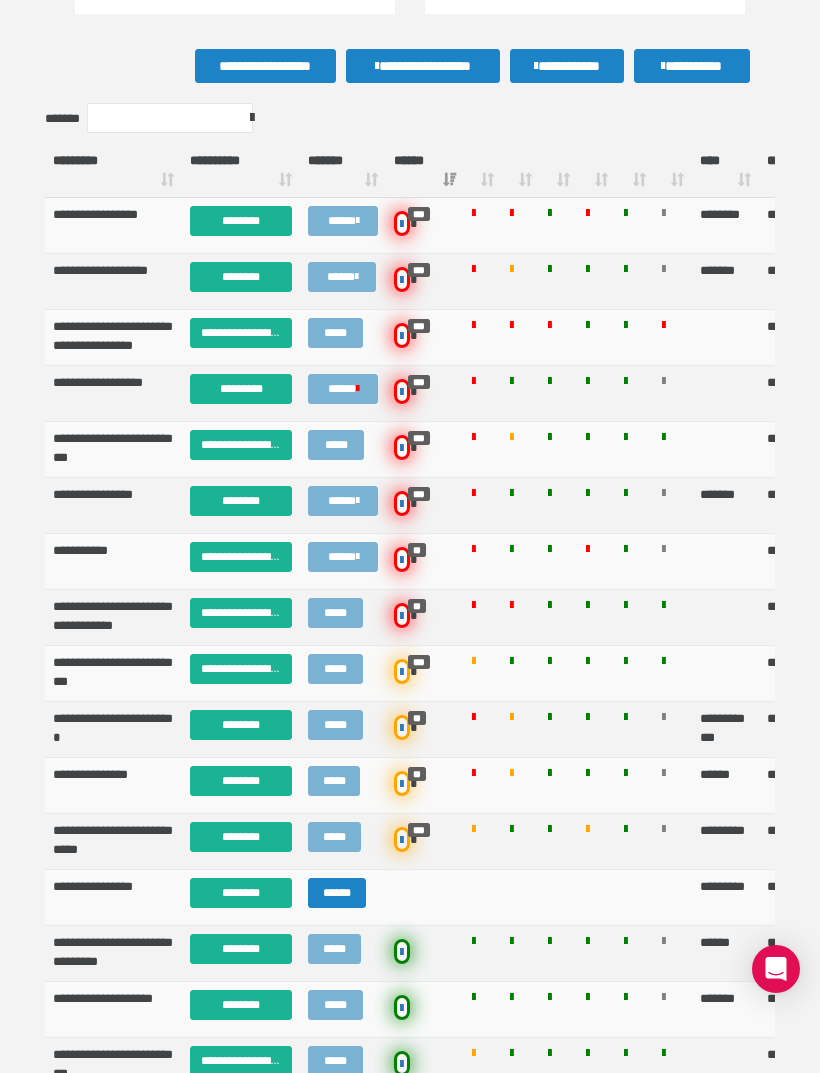 click on "********" at bounding box center [241, 277] 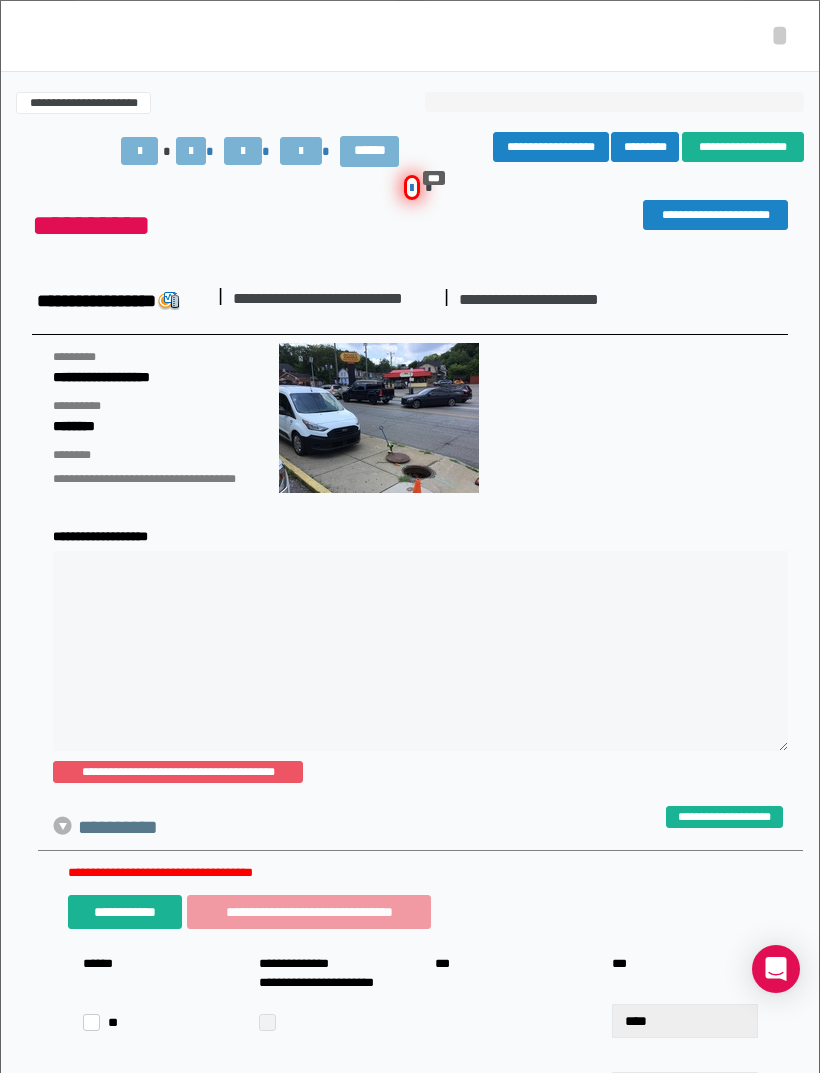 click on "*" at bounding box center (780, 35) 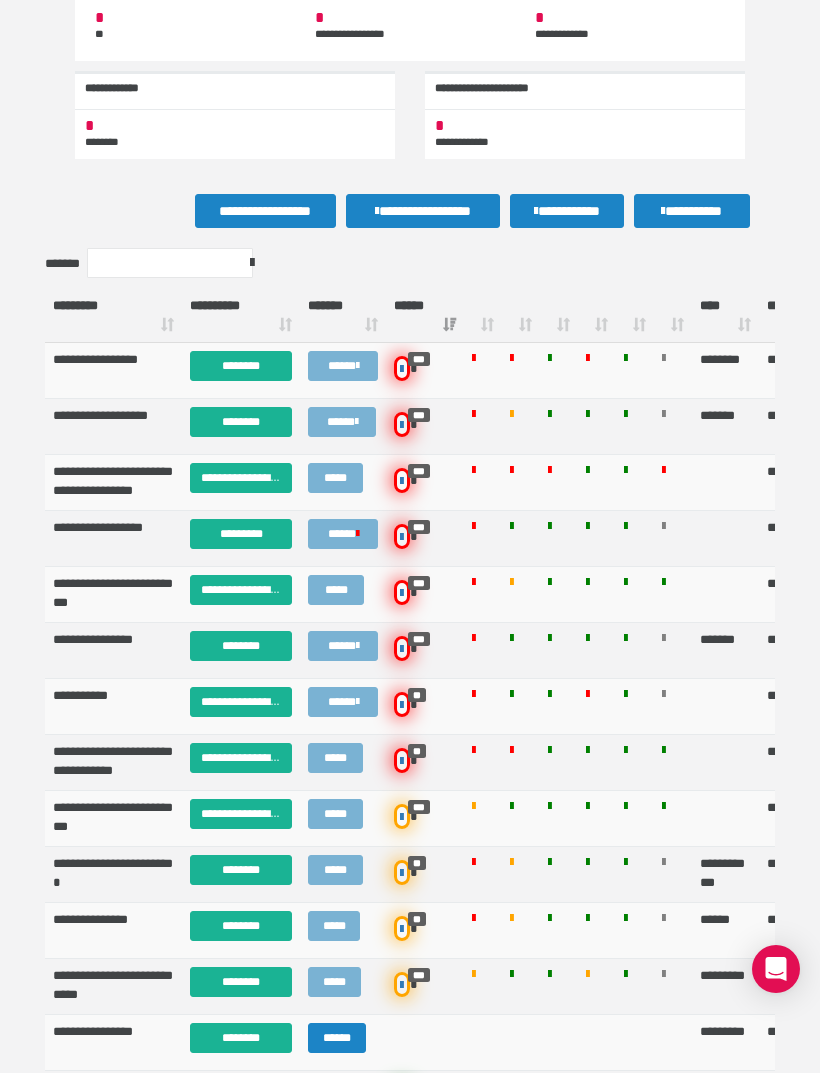 scroll, scrollTop: 454, scrollLeft: 0, axis: vertical 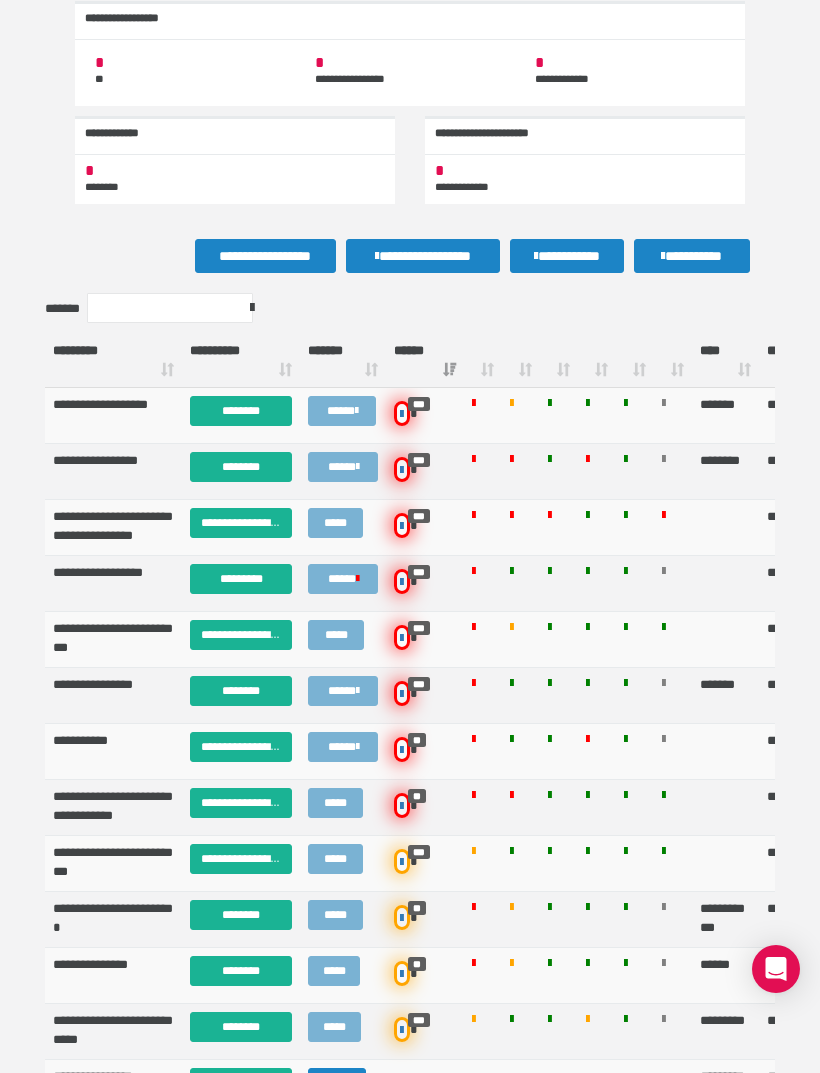 click on "********" at bounding box center (241, 411) 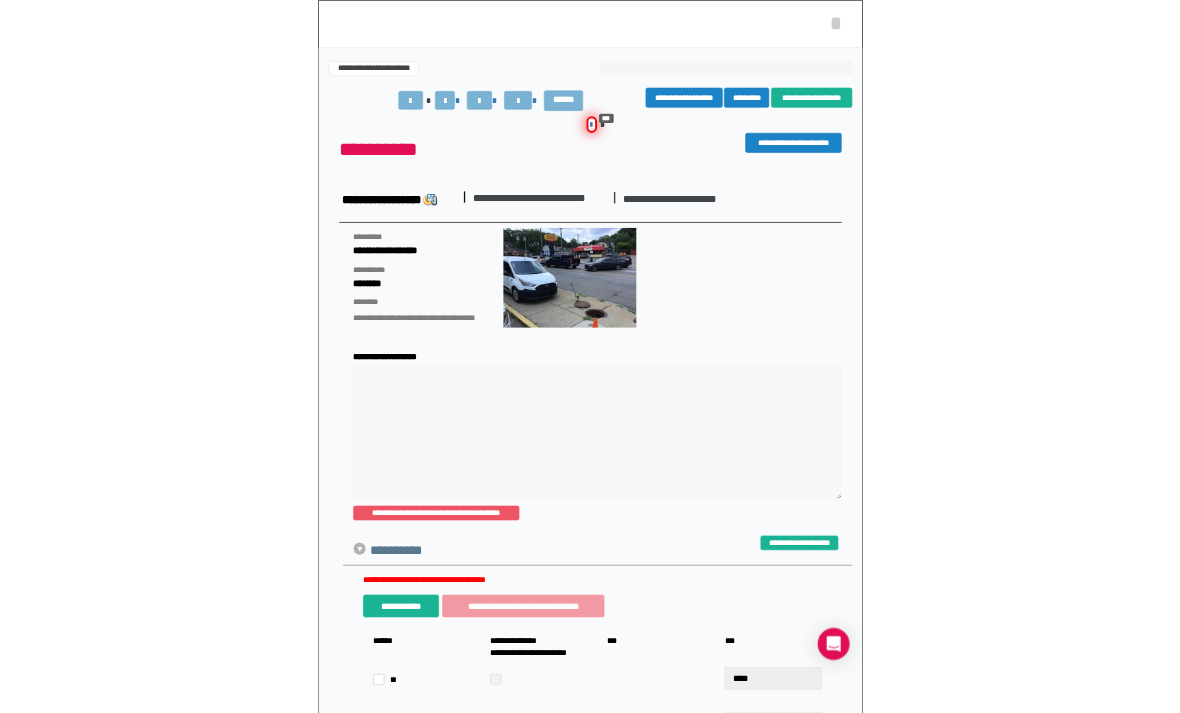 scroll, scrollTop: 604, scrollLeft: 0, axis: vertical 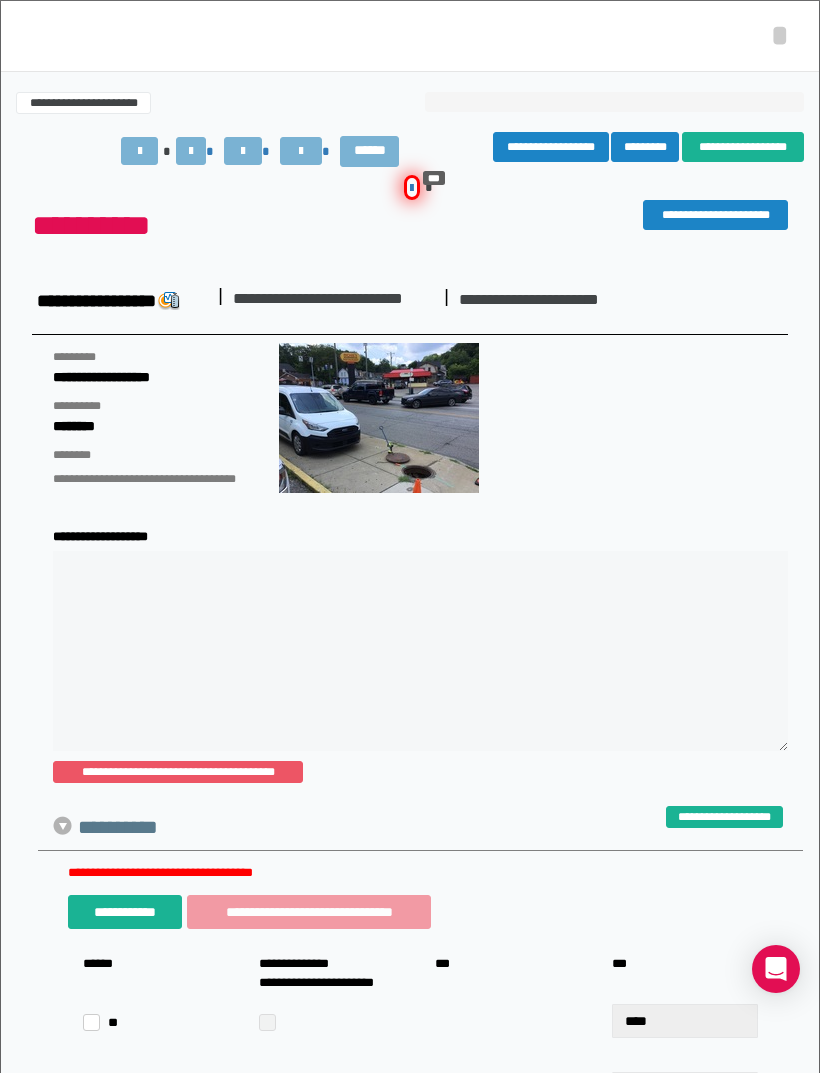 click on "*" at bounding box center (780, 35) 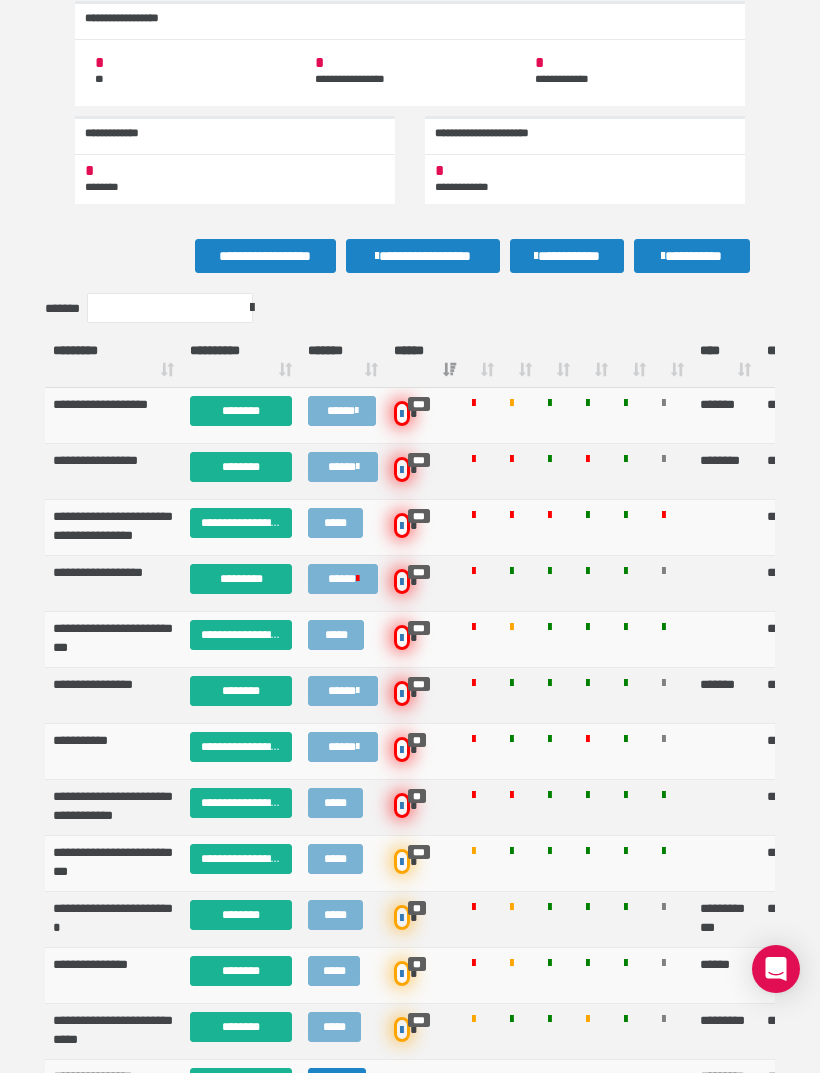 click on "*****" at bounding box center (342, 411) 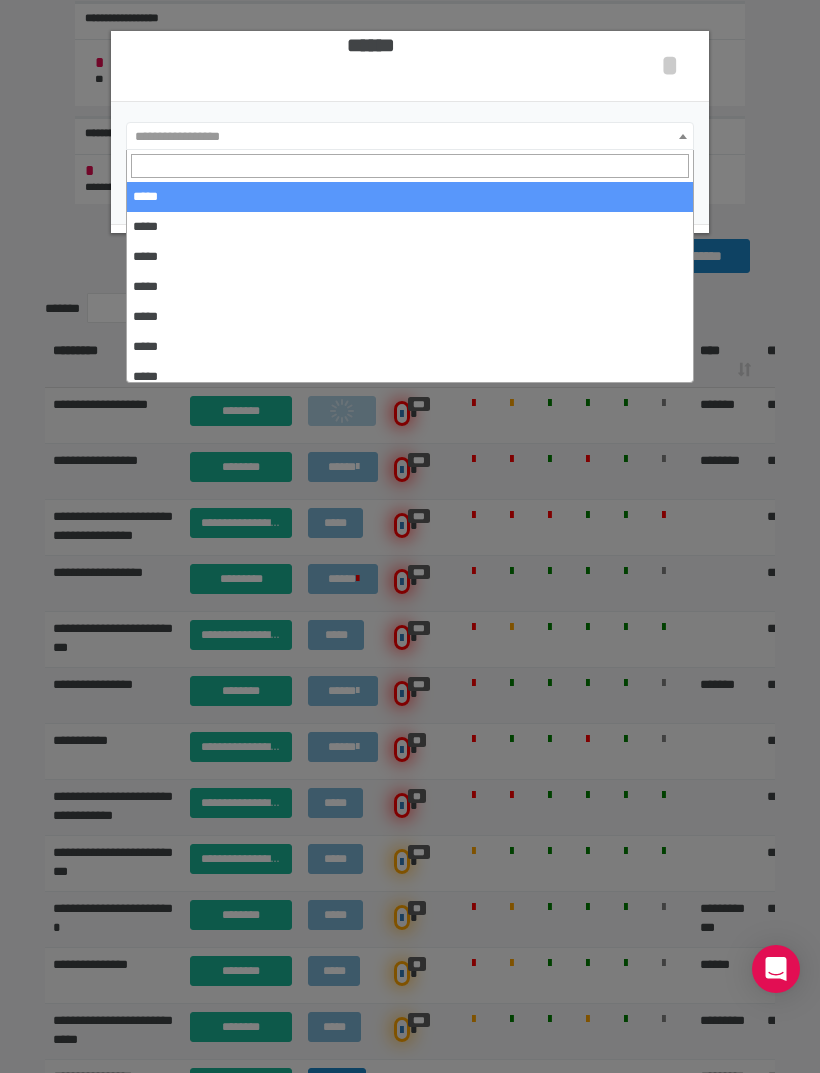 click on "**********" at bounding box center [277, 137] 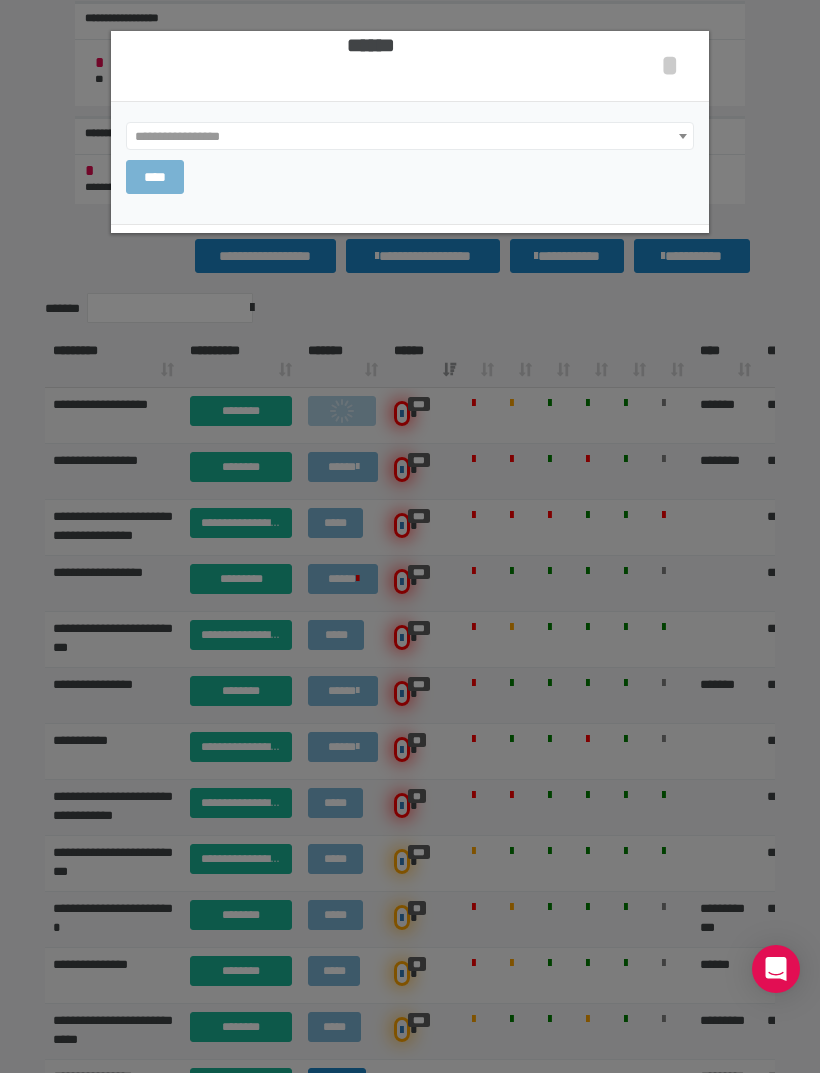 click on "**********" at bounding box center [177, 136] 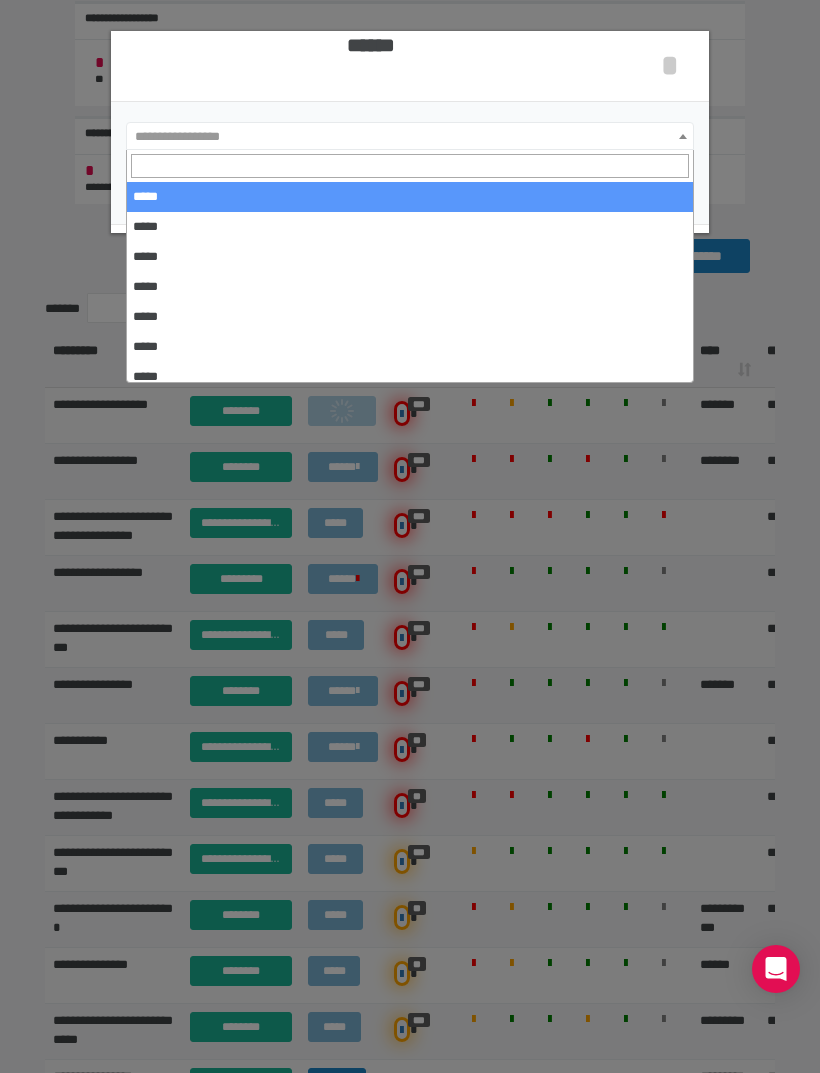 click at bounding box center (410, 166) 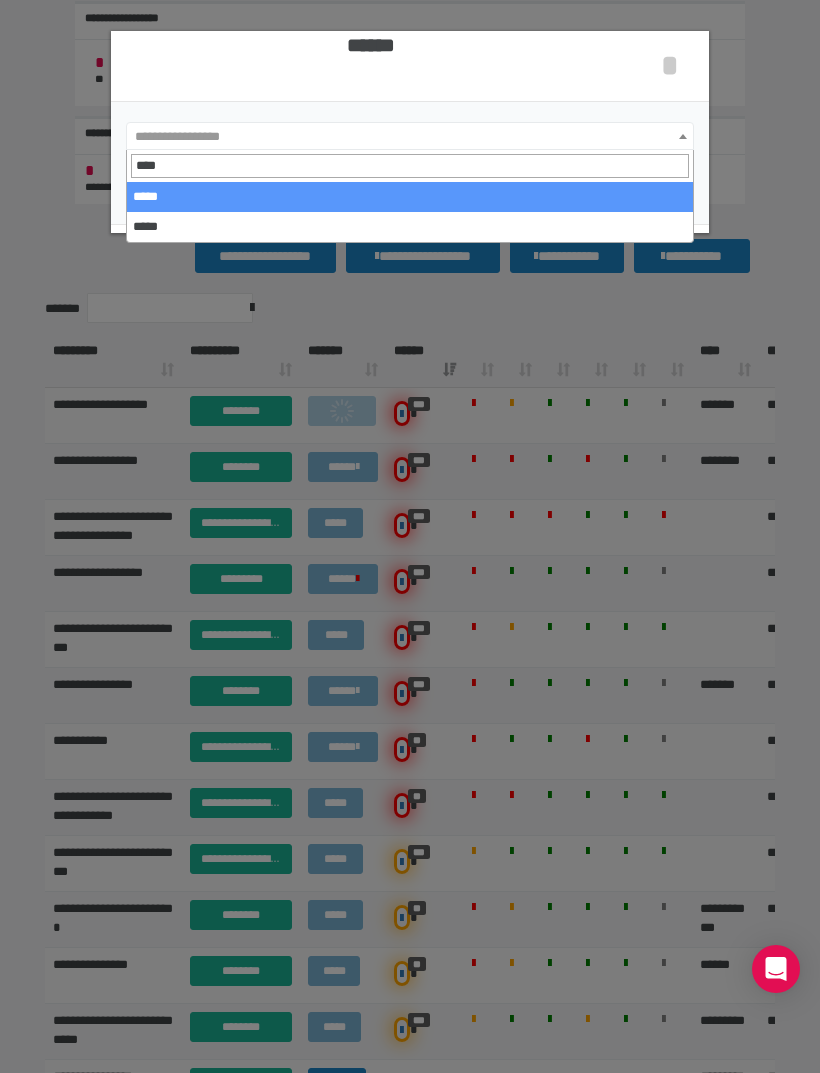 type on "*****" 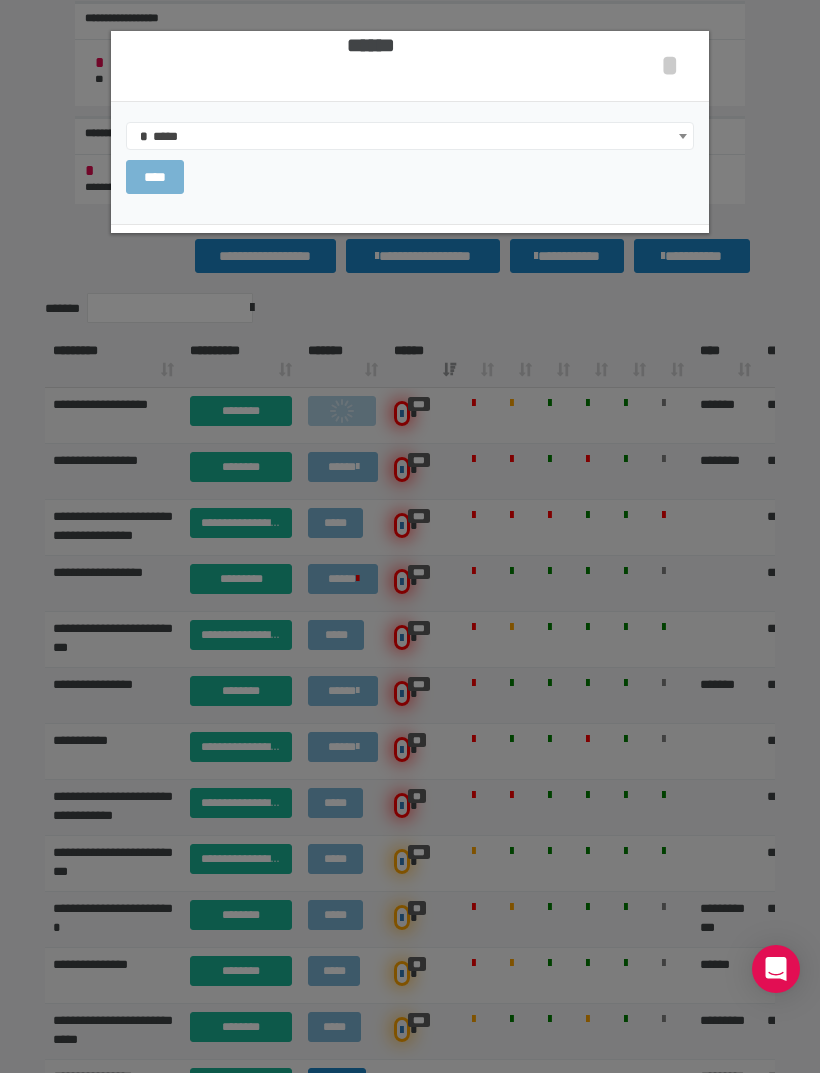 click on "****" at bounding box center (155, 177) 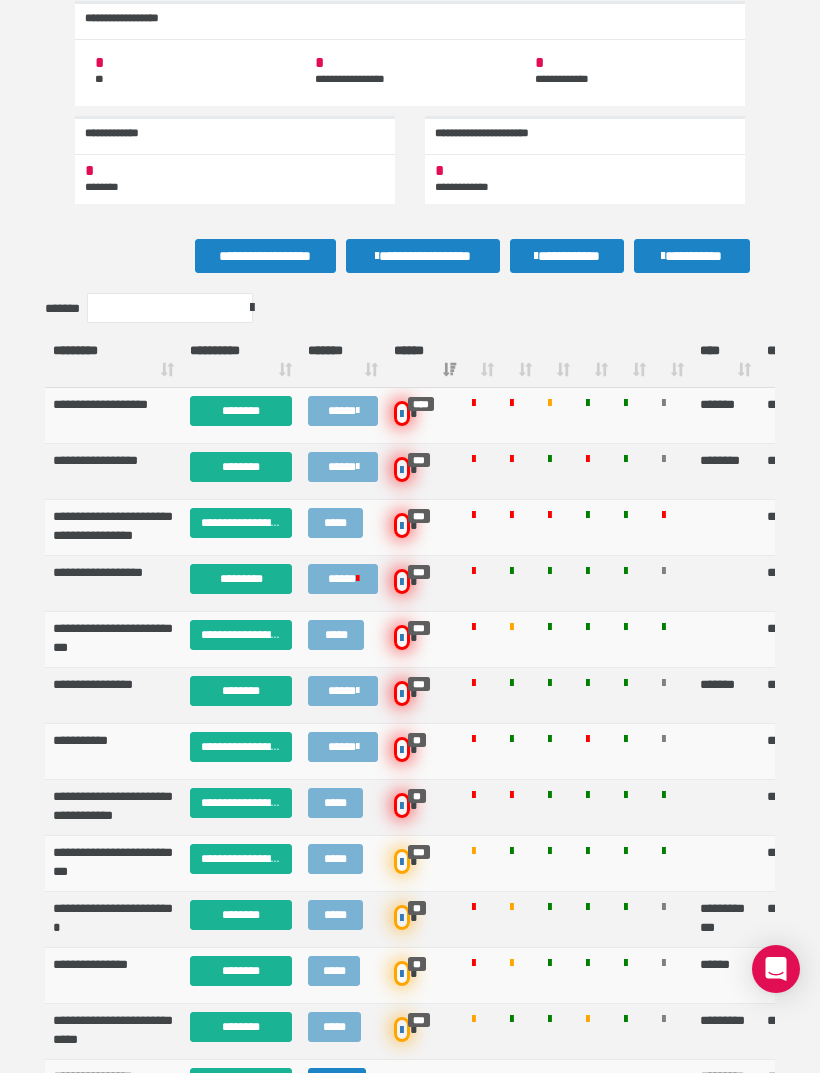 click on "********" at bounding box center (241, 411) 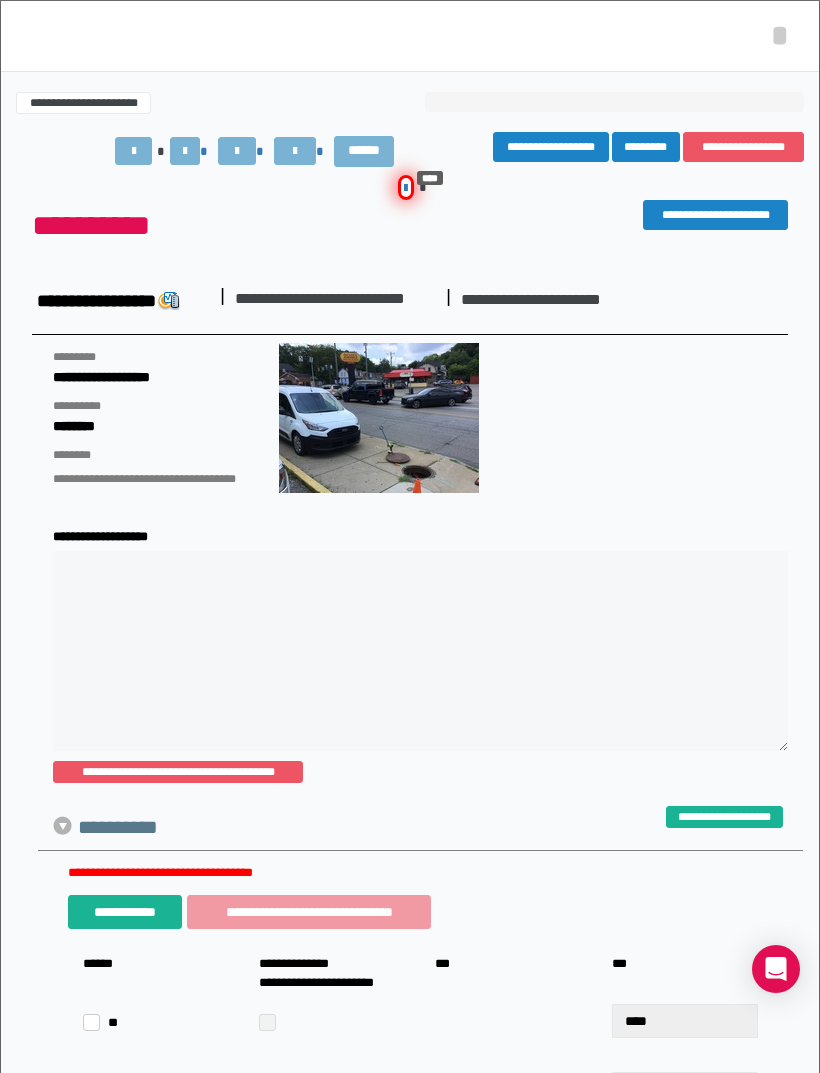 click on "**********" at bounding box center [743, 147] 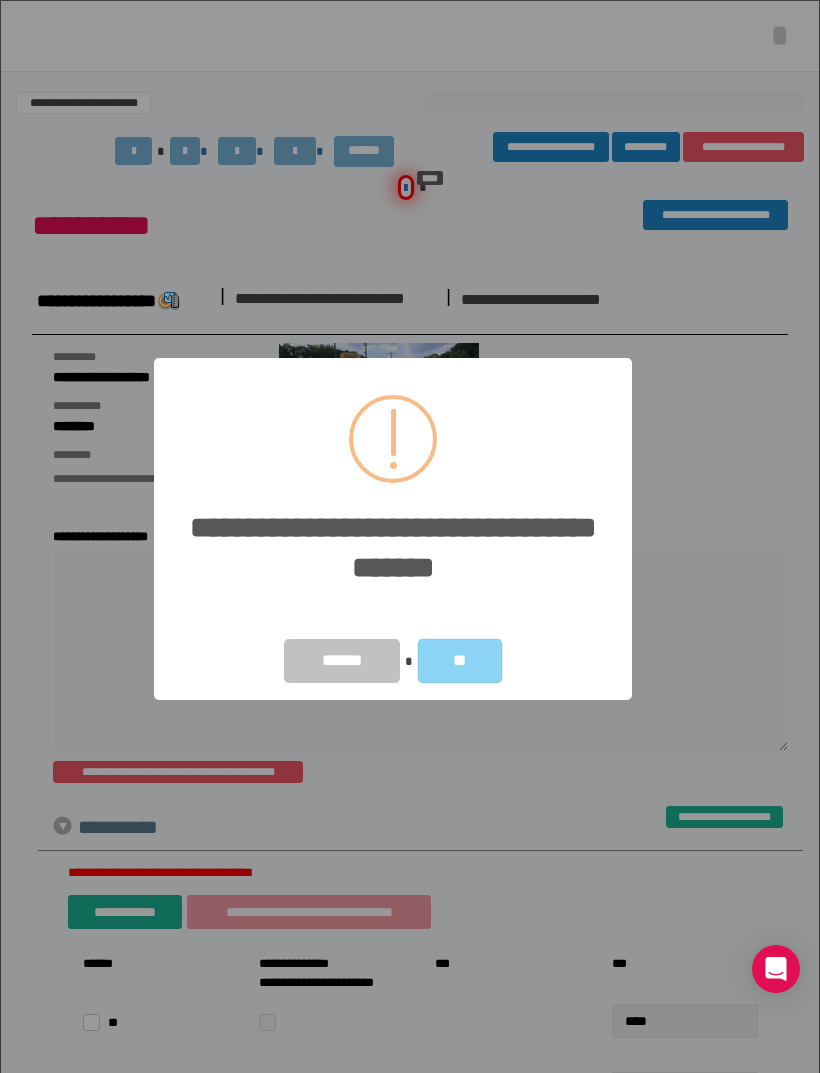 click on "**" at bounding box center (460, 661) 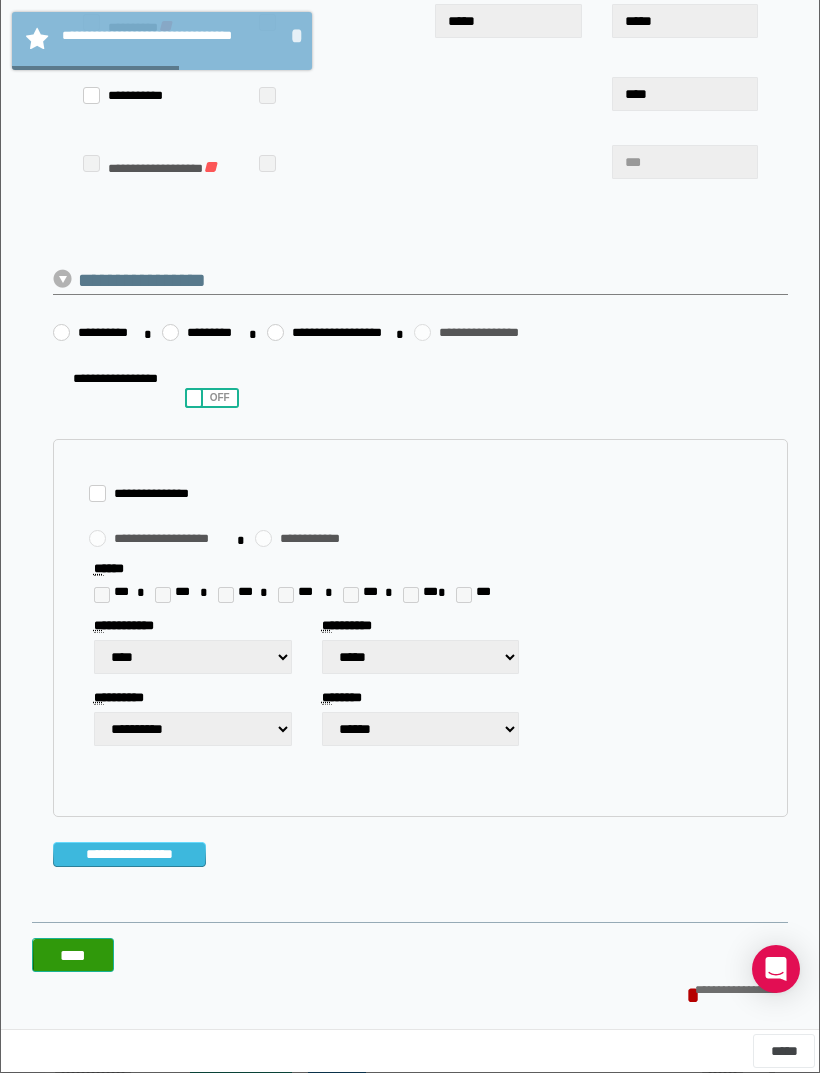 scroll, scrollTop: 1423, scrollLeft: 0, axis: vertical 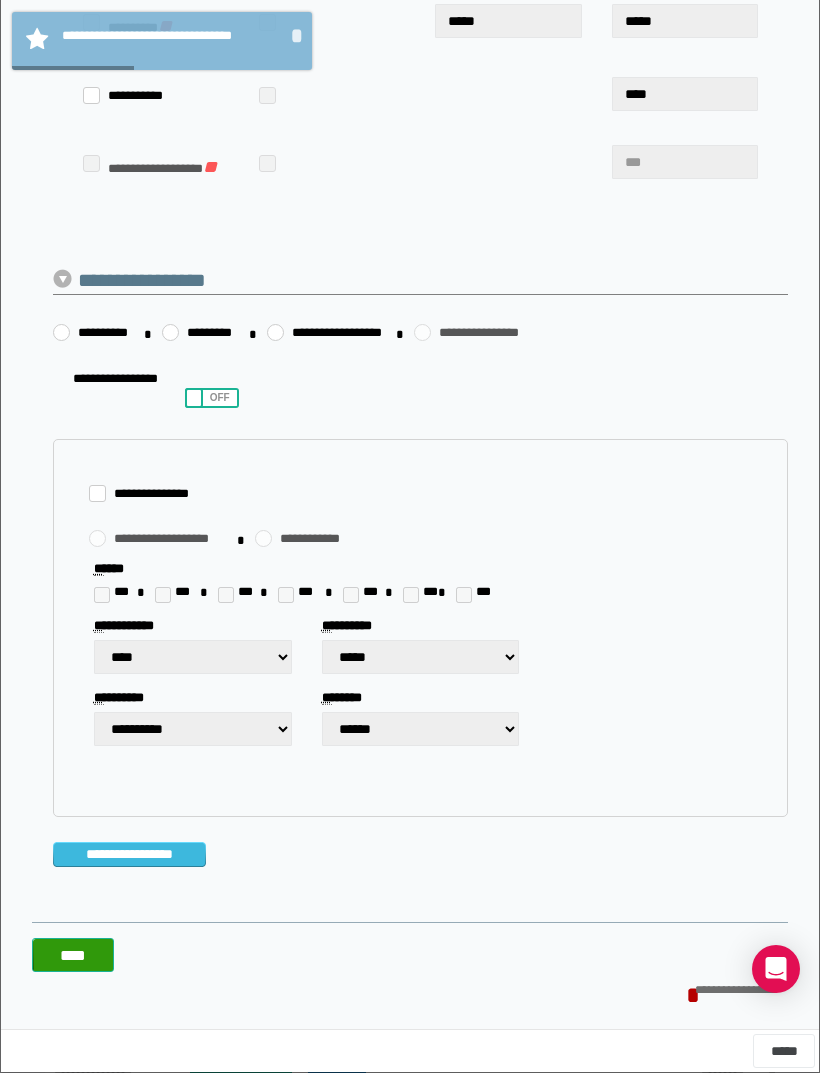 click on "**********" at bounding box center [129, 854] 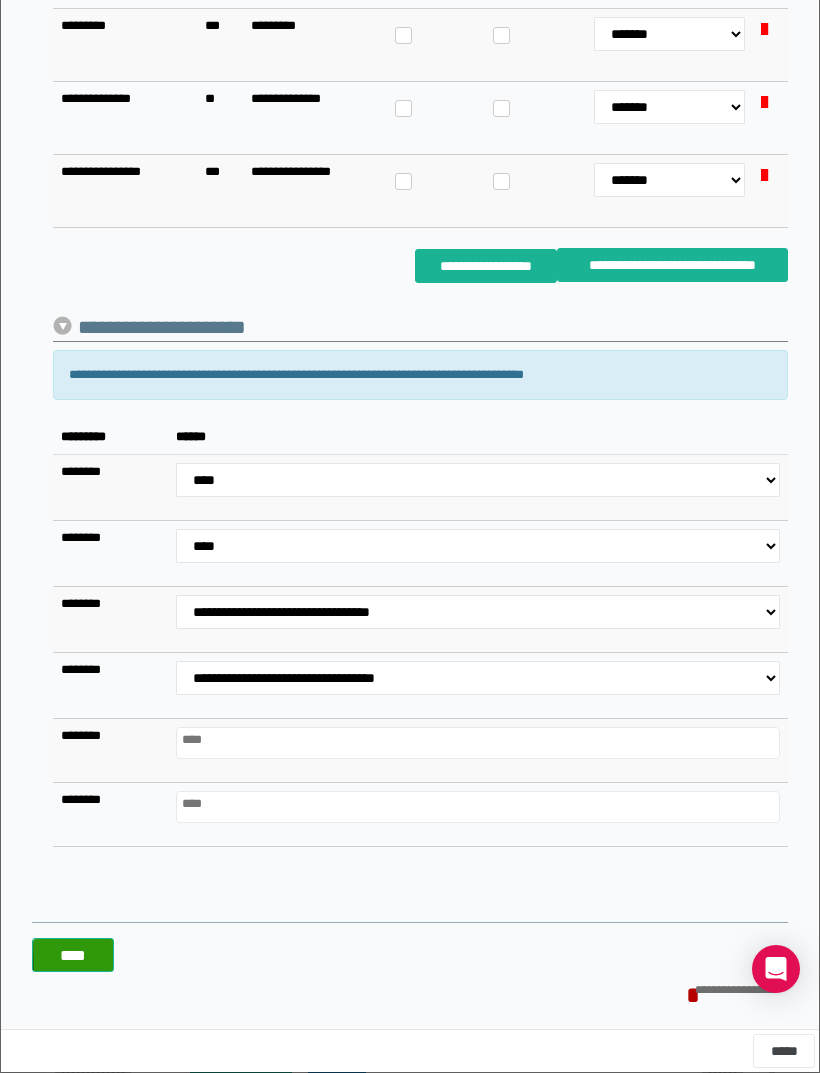 scroll, scrollTop: 5301, scrollLeft: 0, axis: vertical 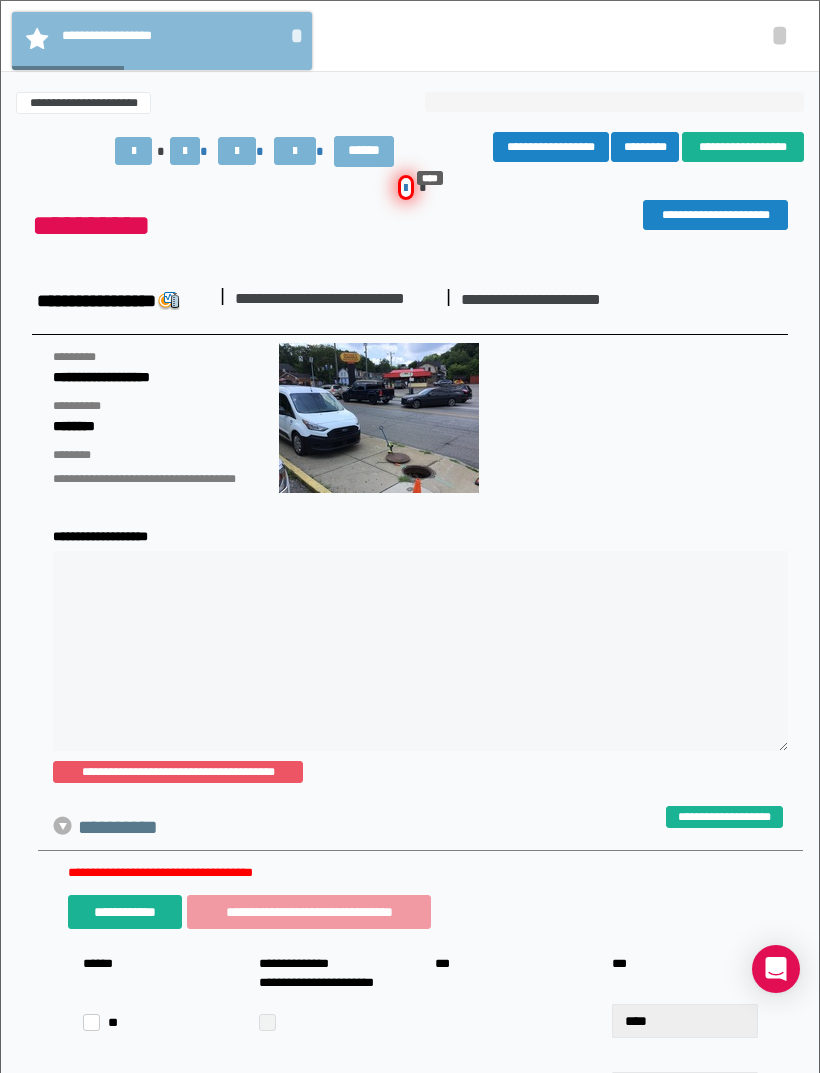 click on "*" at bounding box center [780, 35] 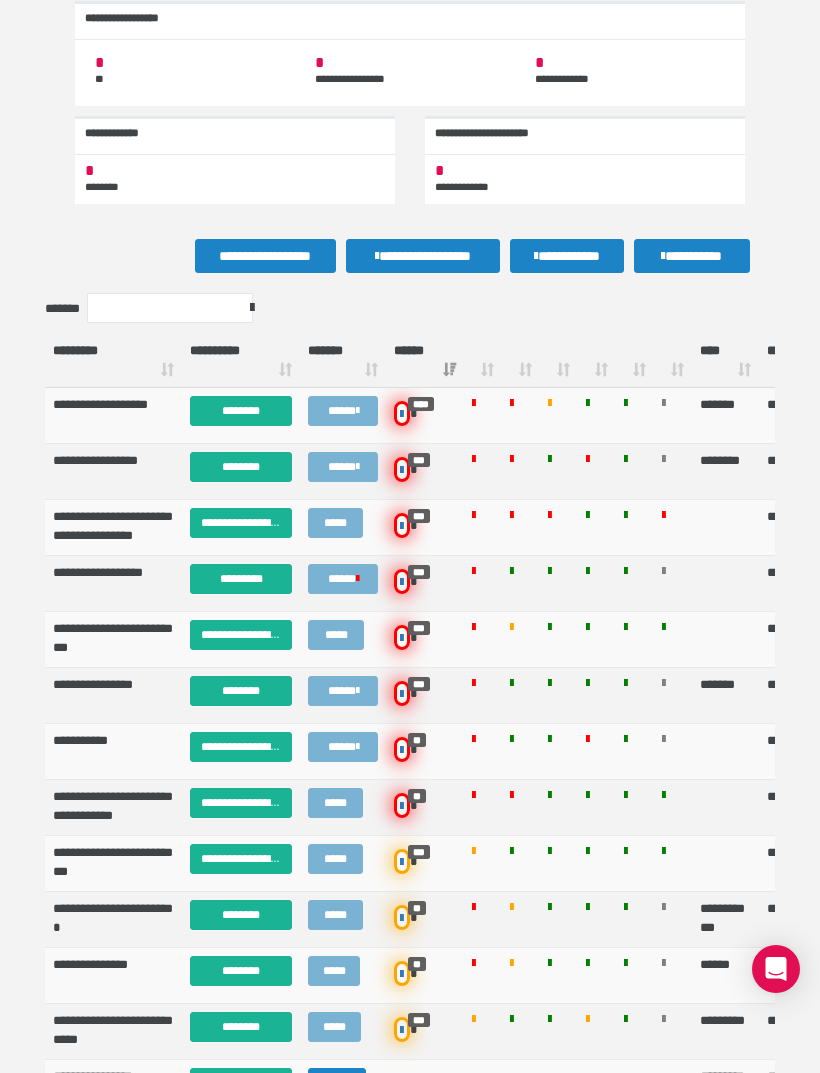 click on "********" at bounding box center [241, 411] 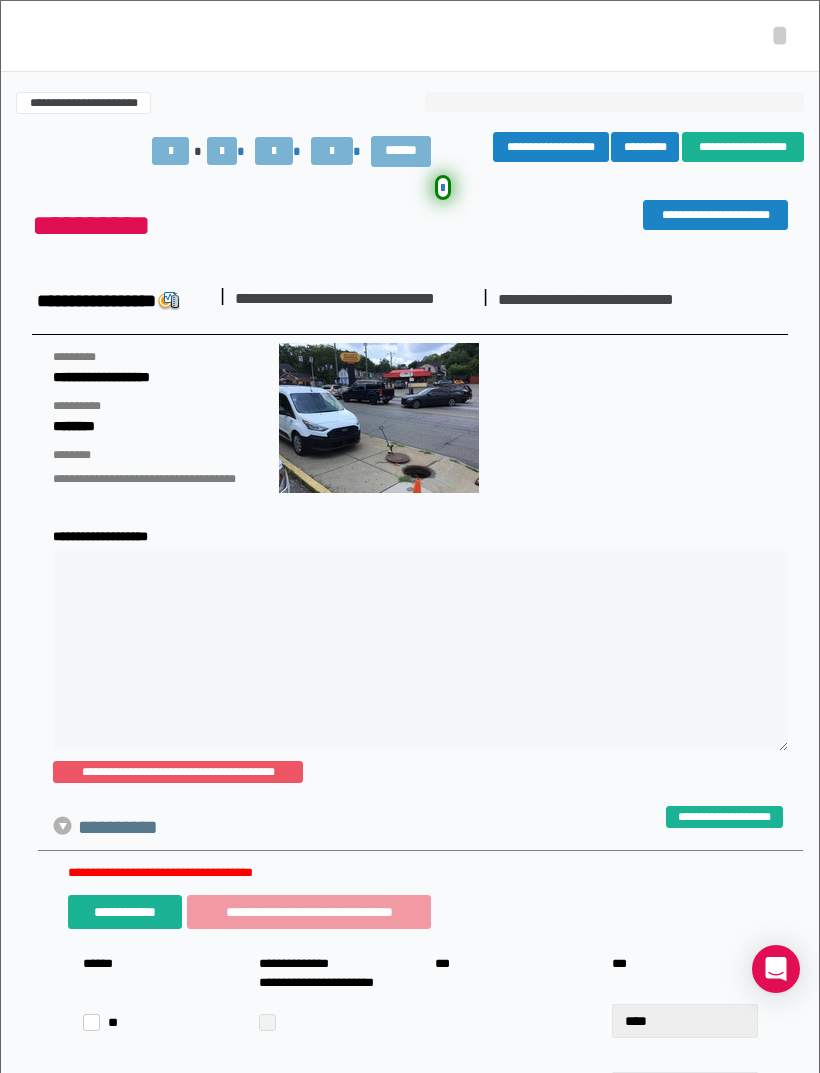 click at bounding box center [274, 151] 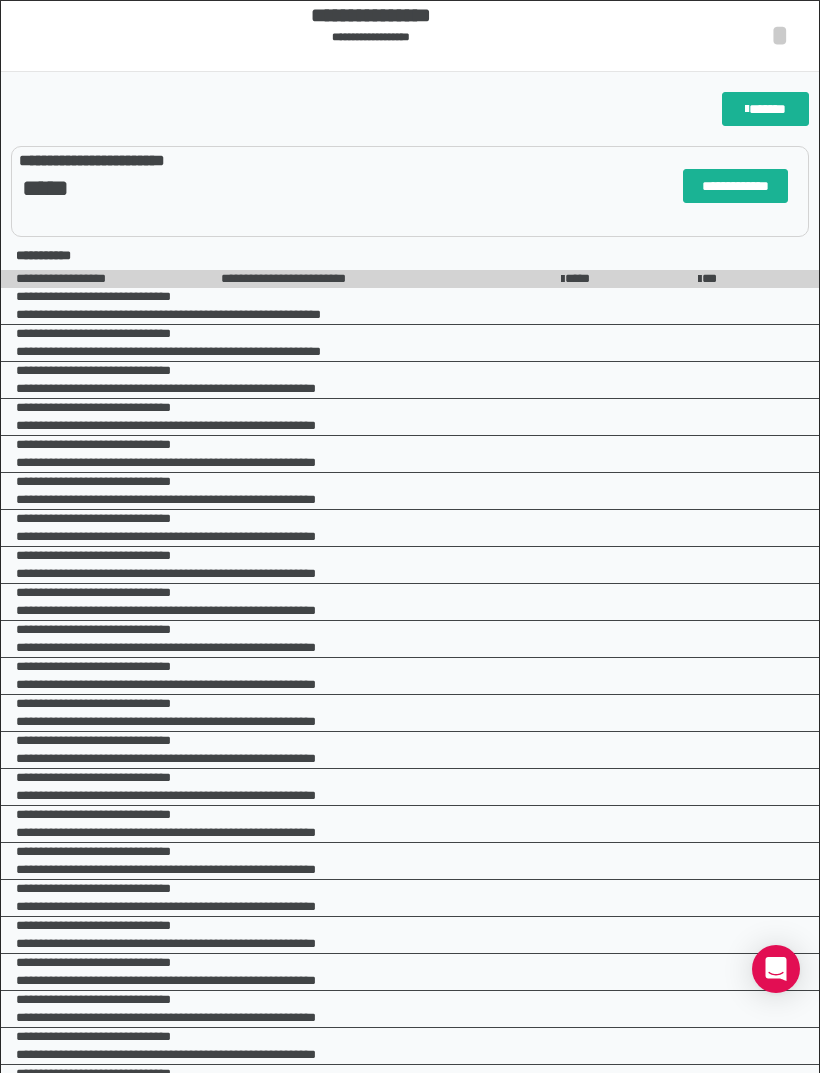 scroll, scrollTop: 0, scrollLeft: 0, axis: both 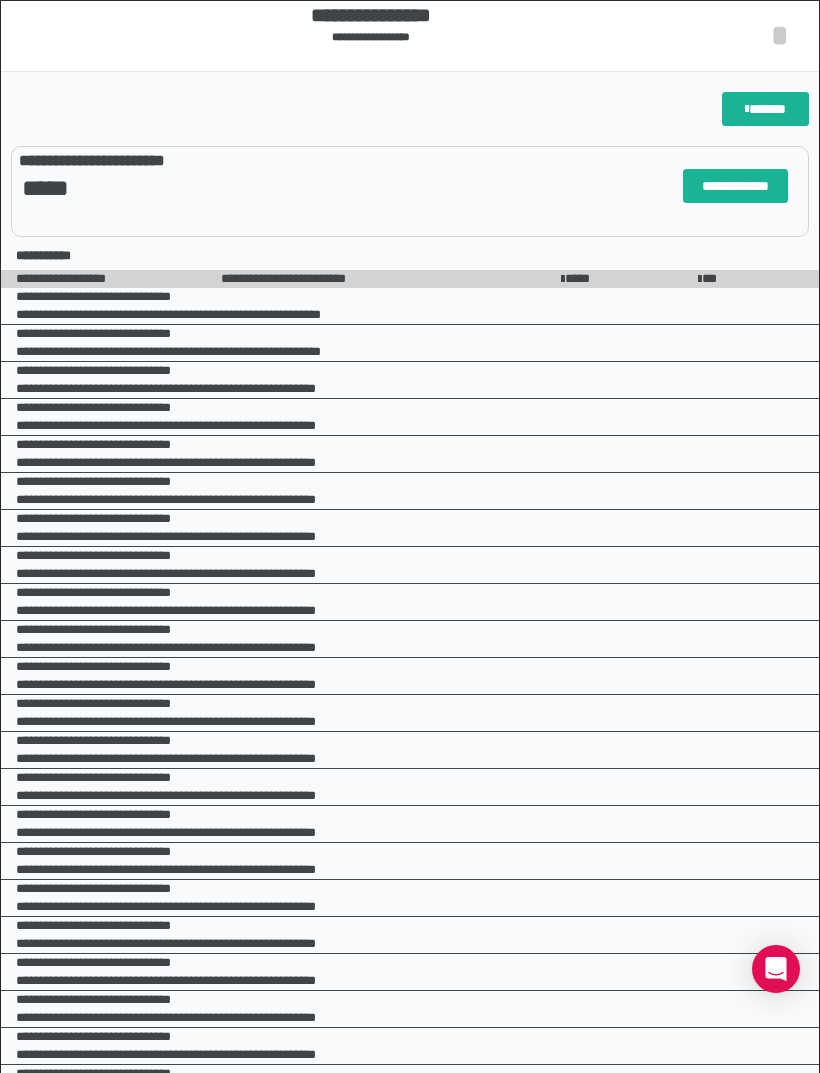 click on "**********" at bounding box center (410, 36) 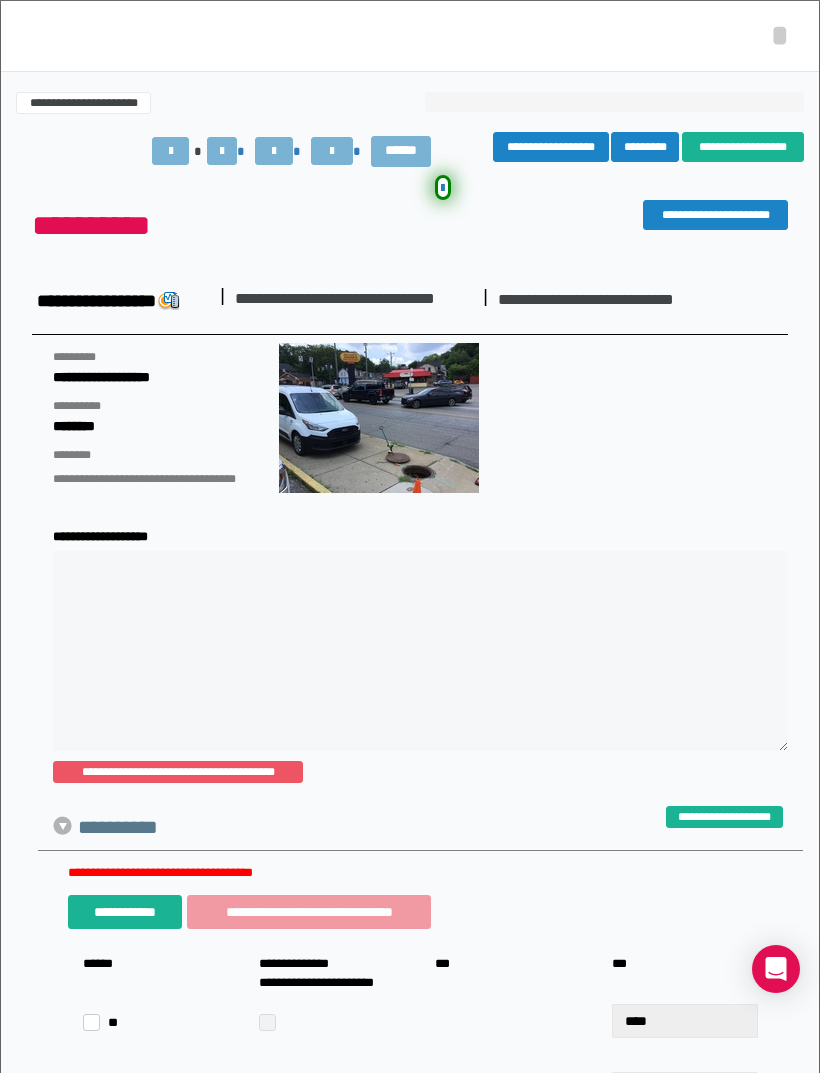 click on "*" at bounding box center [780, 35] 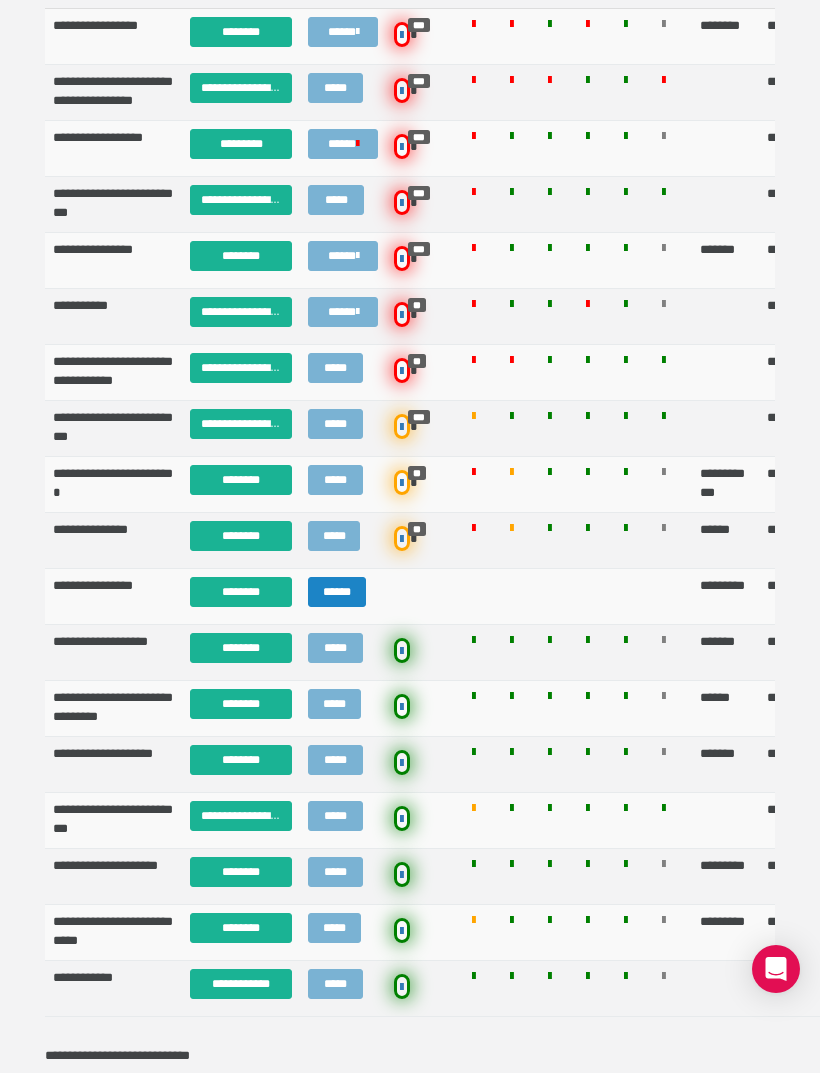 scroll, scrollTop: 809, scrollLeft: 0, axis: vertical 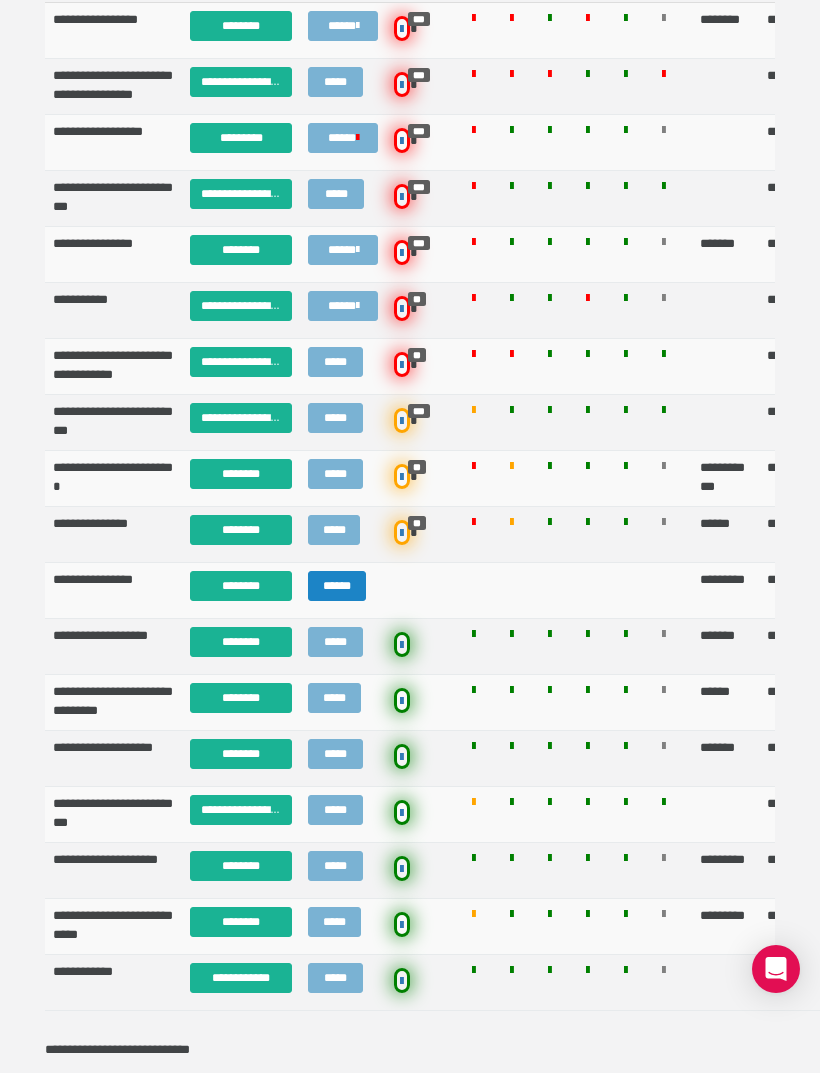 click on "********" at bounding box center (241, 642) 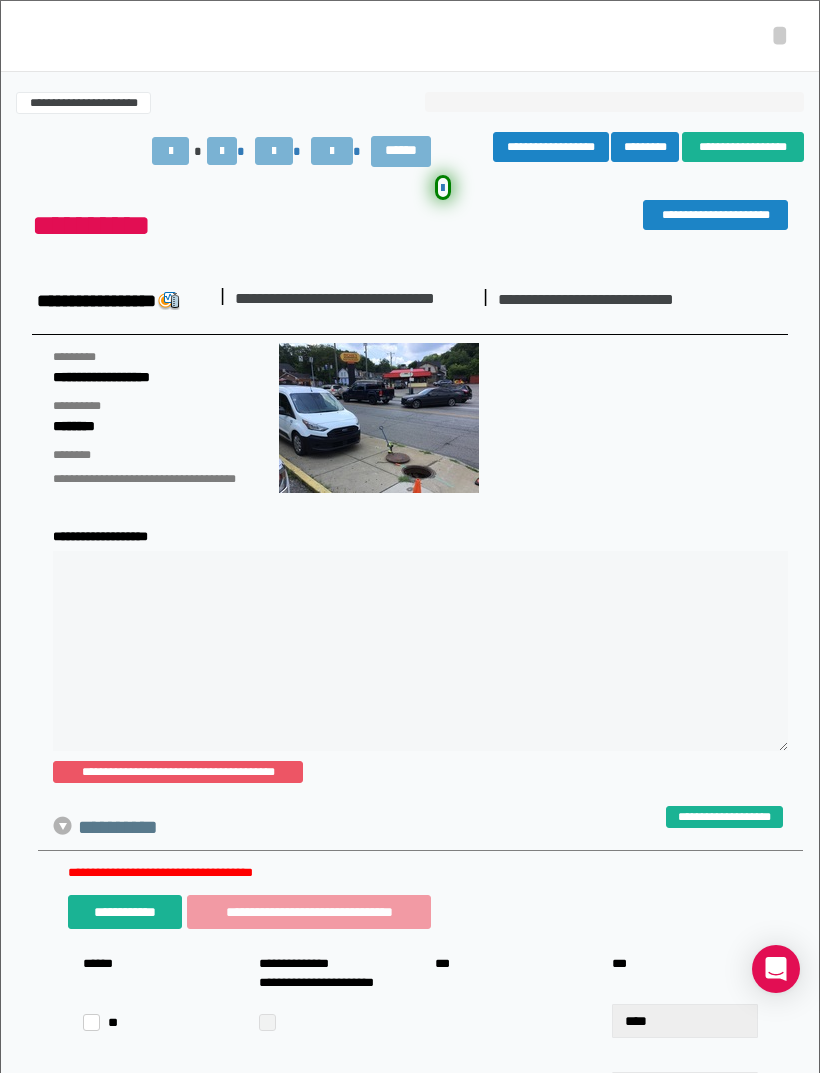 click at bounding box center [274, 151] 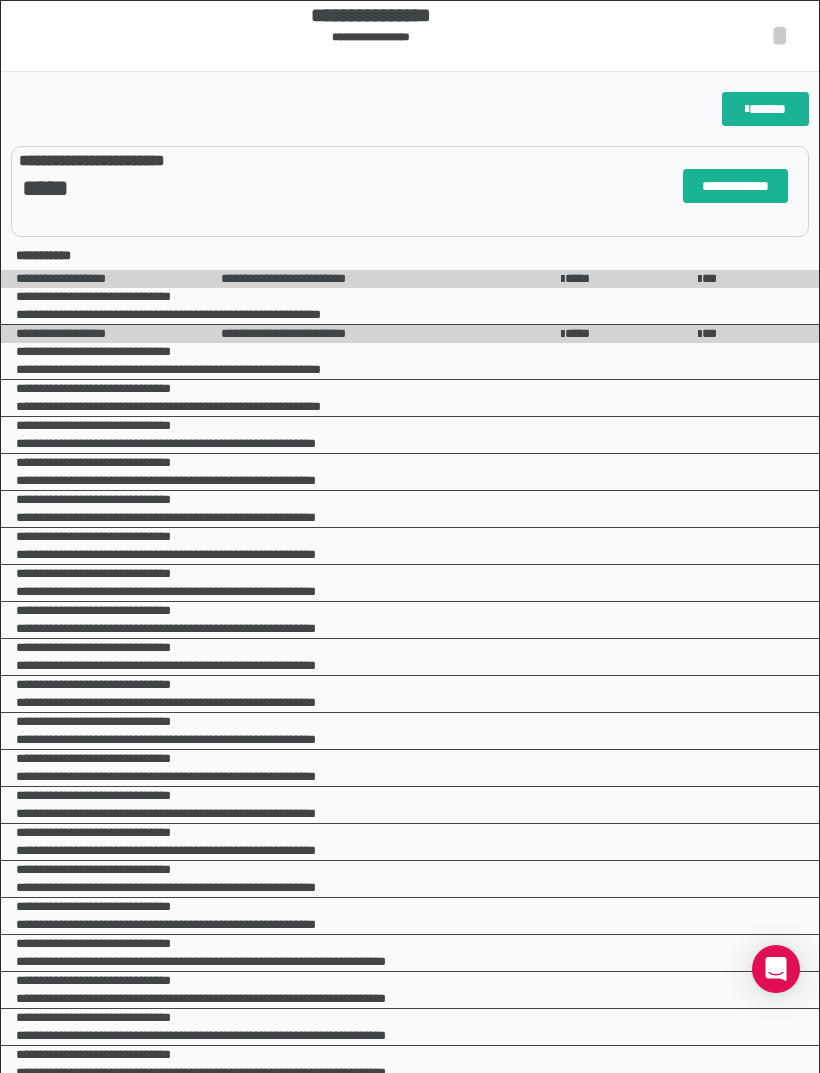 click on "*" at bounding box center (780, 35) 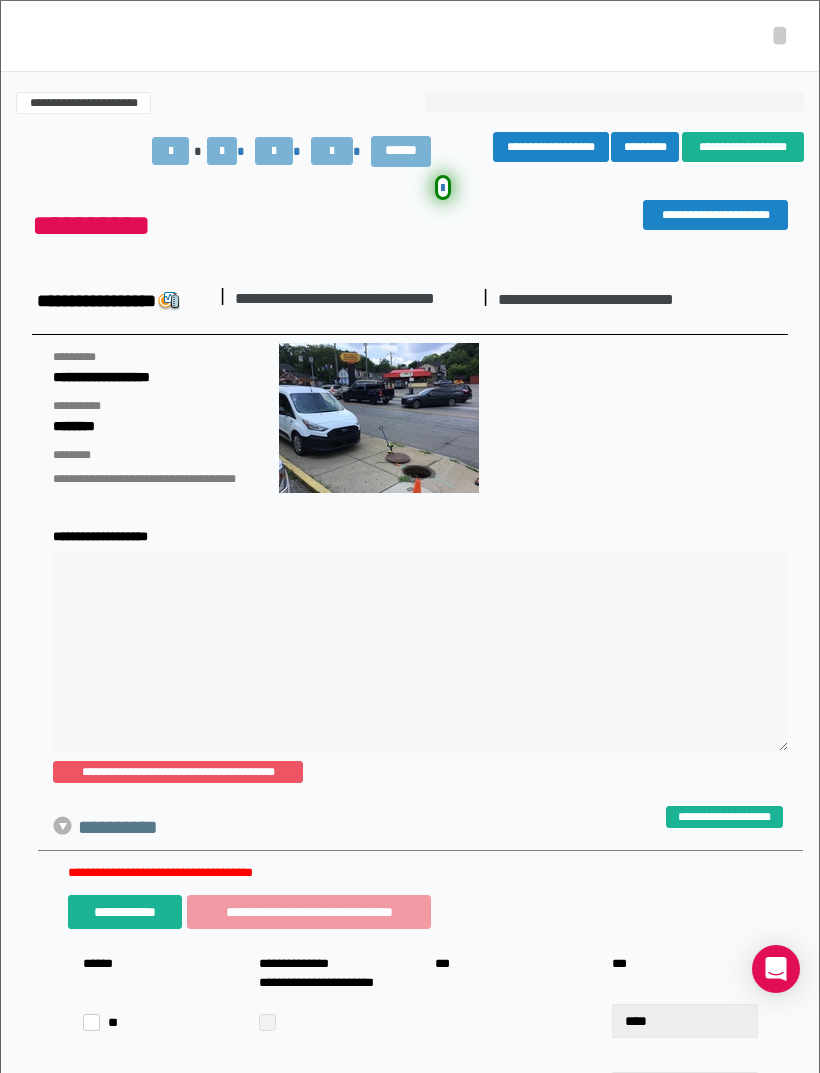 click at bounding box center (274, 151) 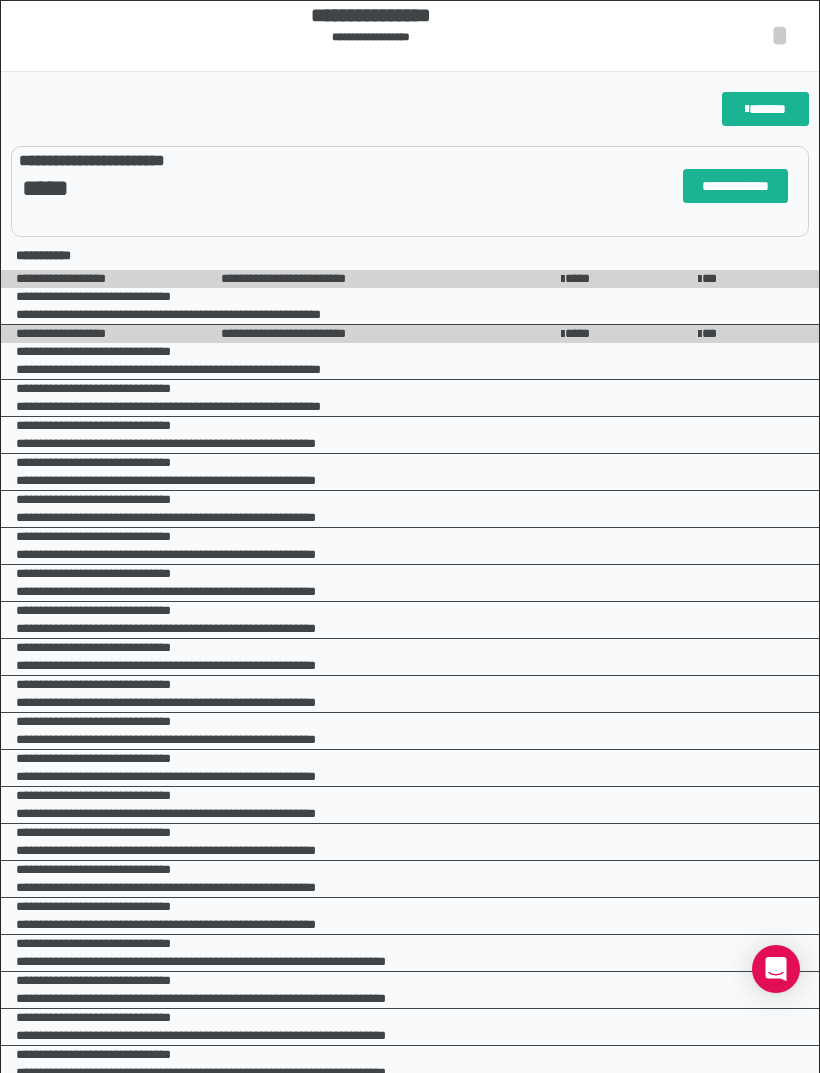 click on "*" at bounding box center [780, 35] 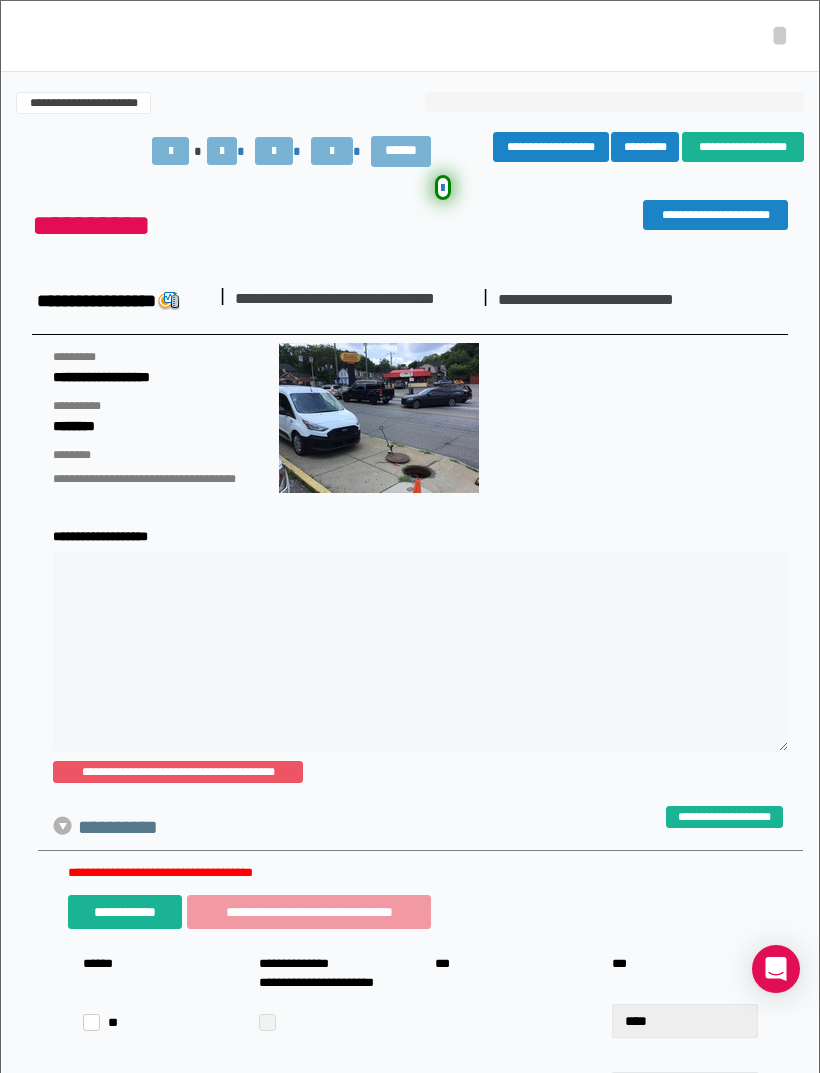 click on "*" at bounding box center (780, 35) 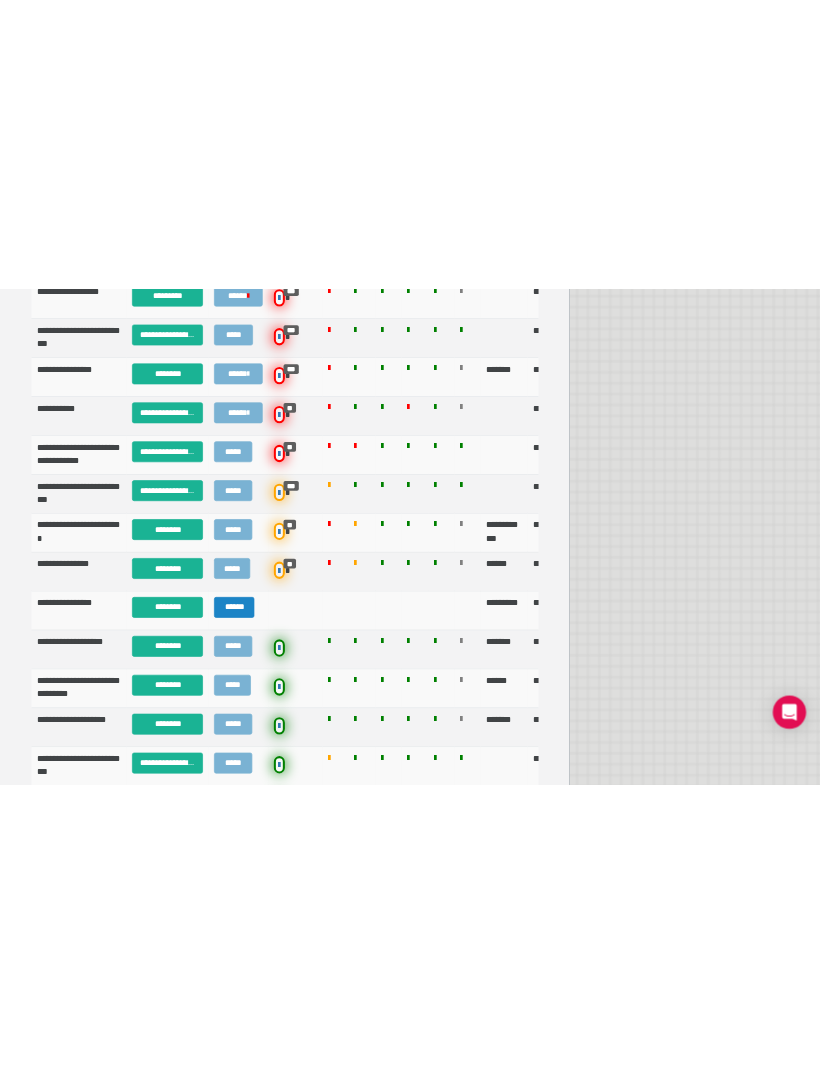 scroll, scrollTop: 873, scrollLeft: 0, axis: vertical 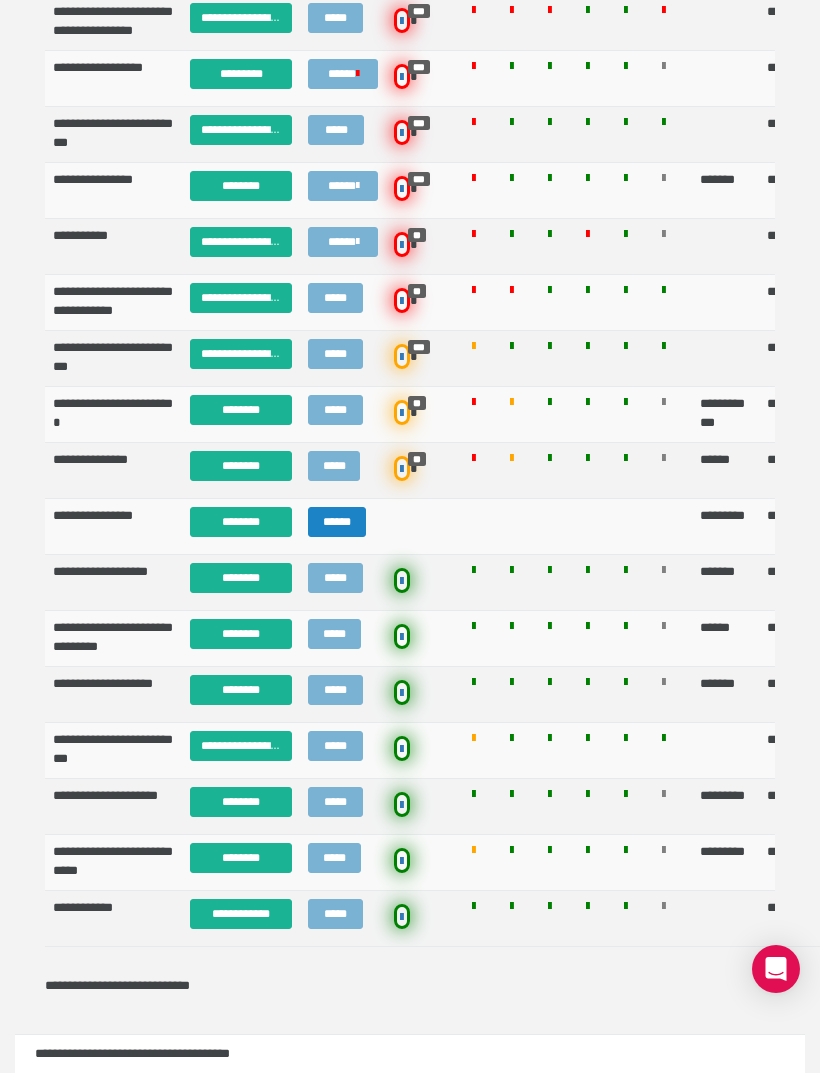 click on "********" at bounding box center [241, 578] 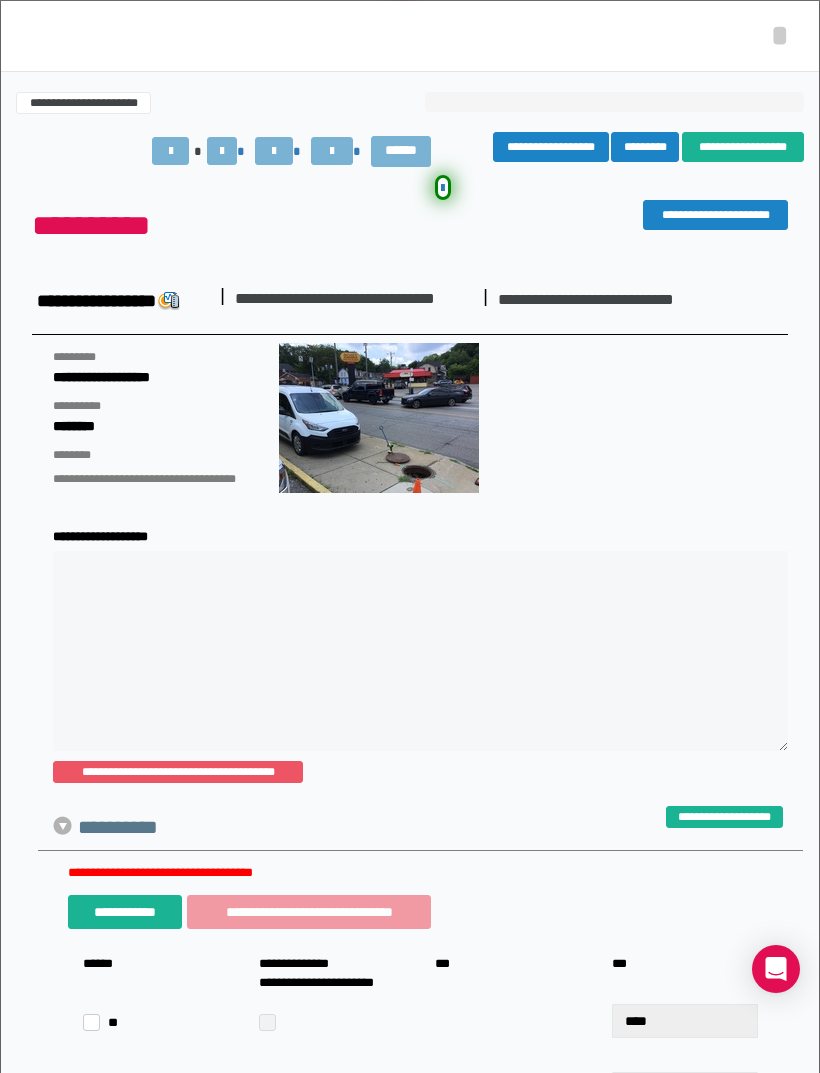click at bounding box center [274, 151] 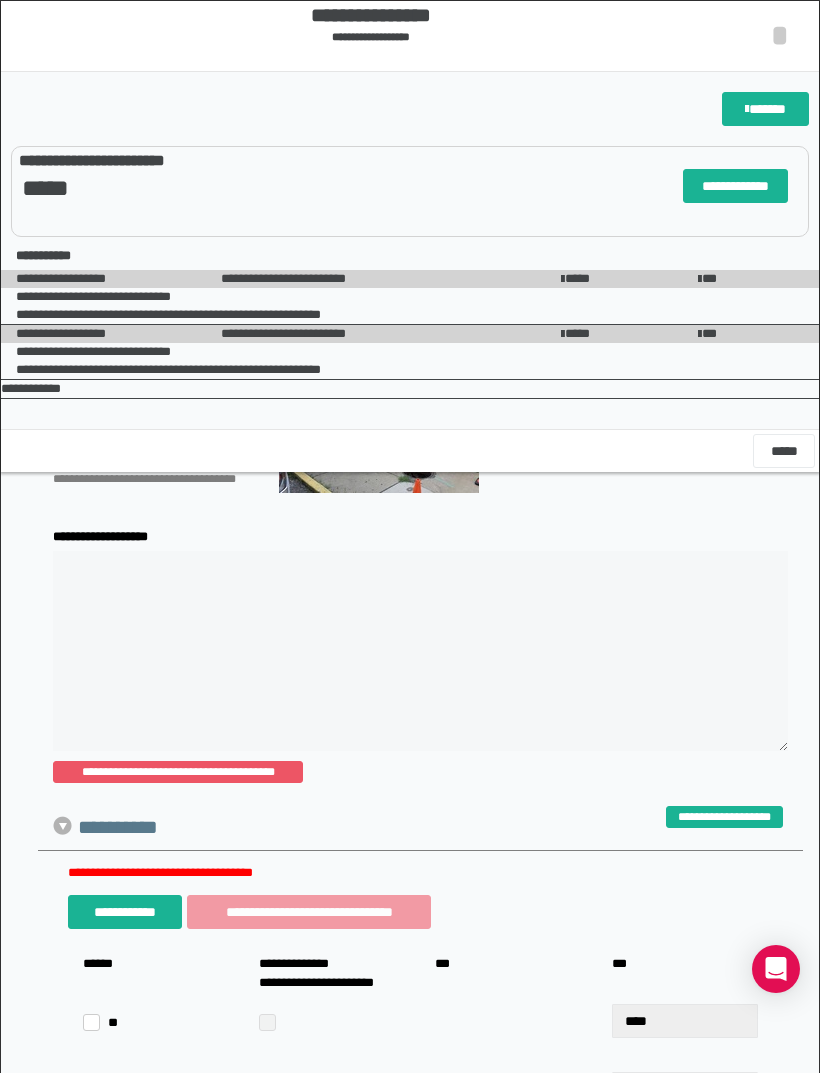 click on "*" at bounding box center (780, 35) 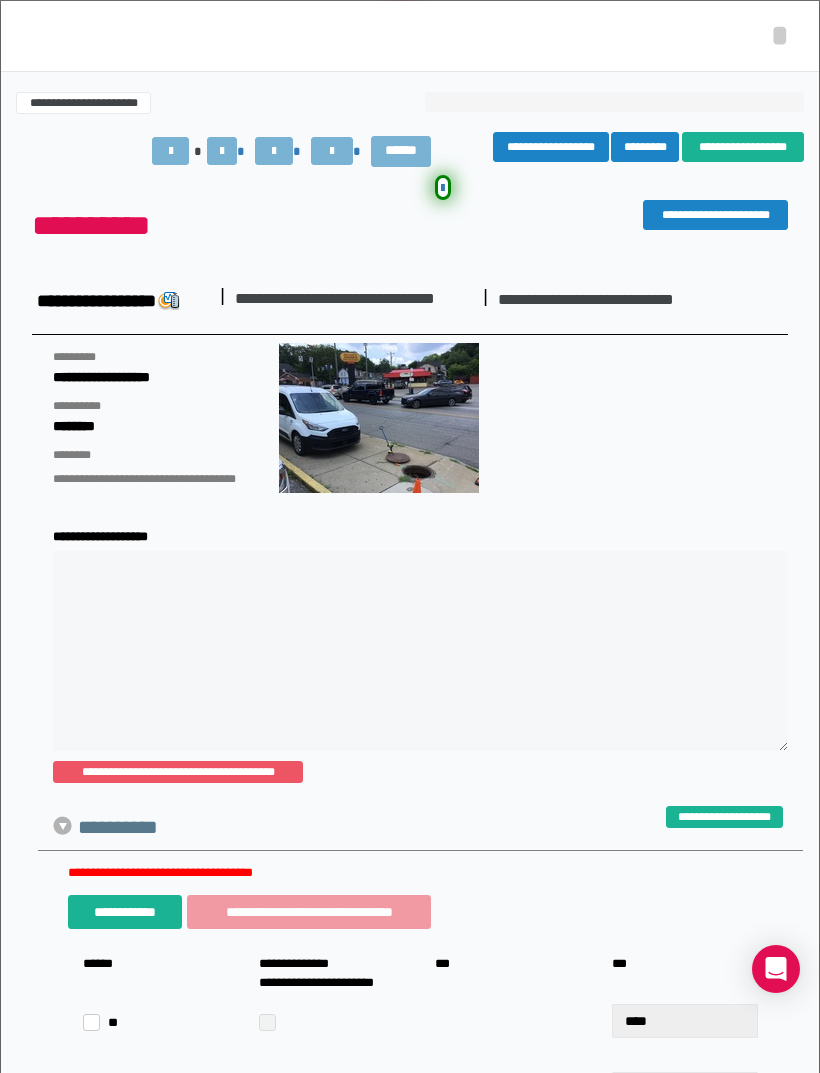 click on "*" at bounding box center [780, 35] 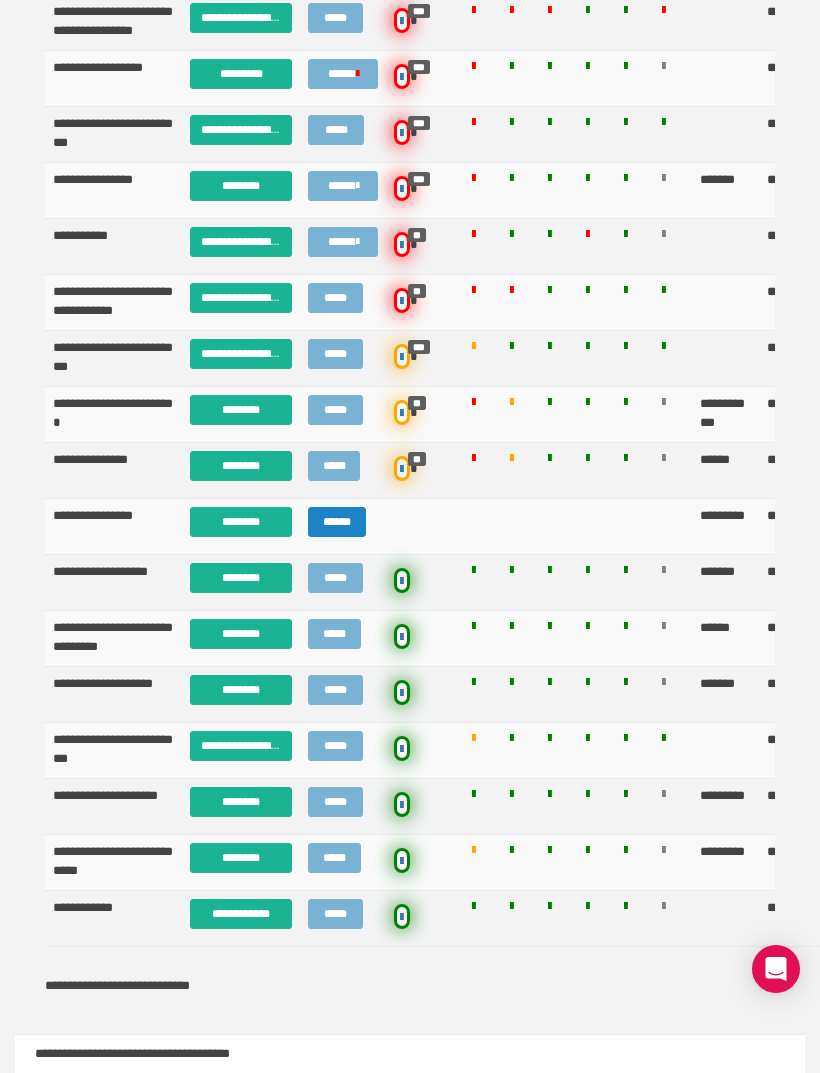 click on "********" at bounding box center [241, 578] 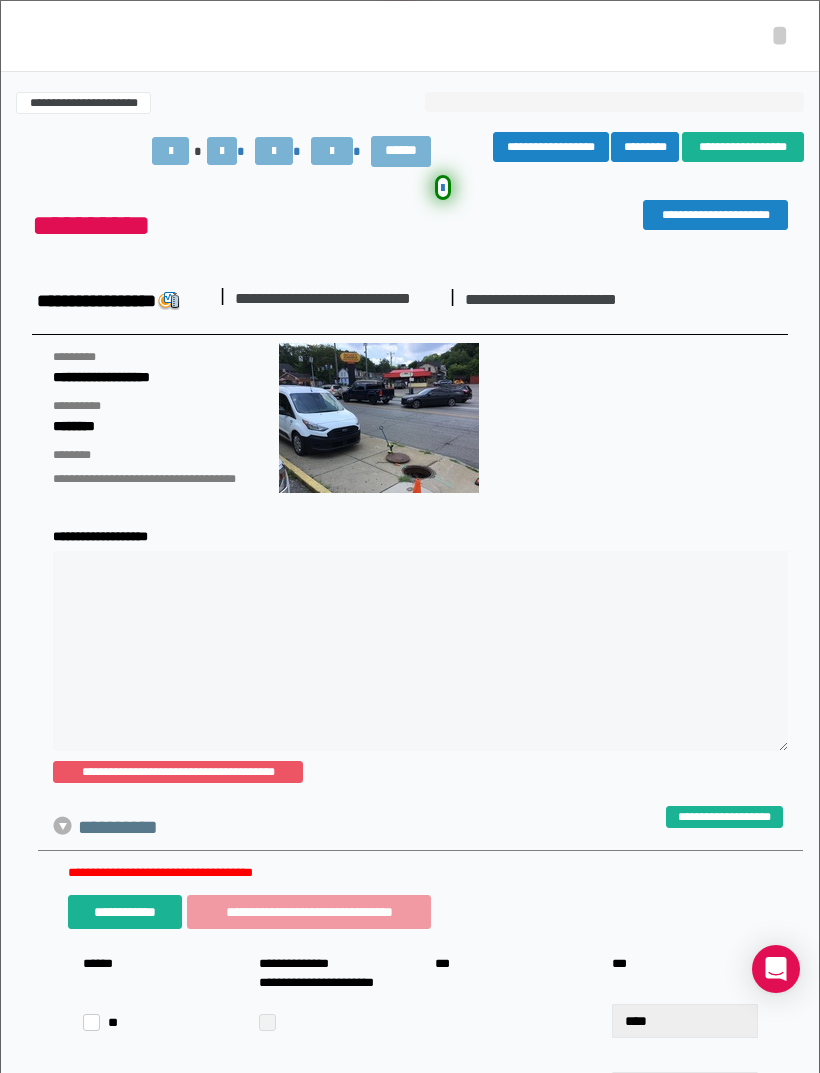 click on "*********" at bounding box center (645, 147) 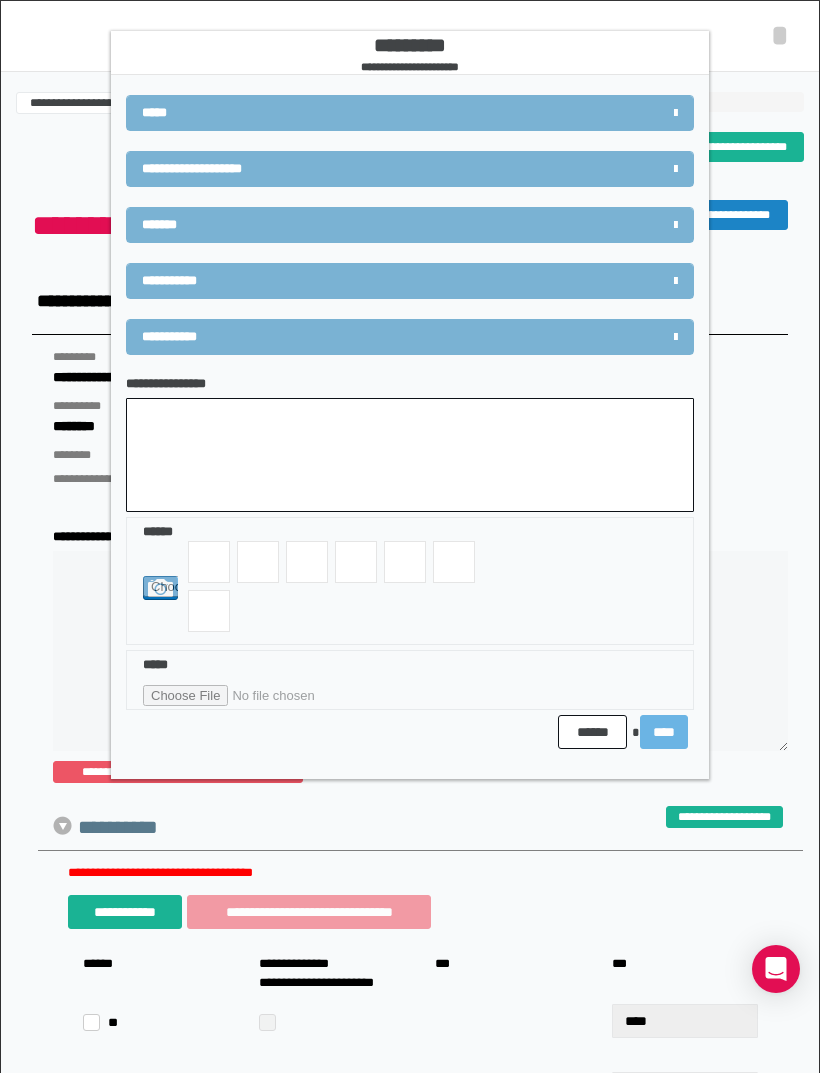 click on "**********" at bounding box center (363, 169) 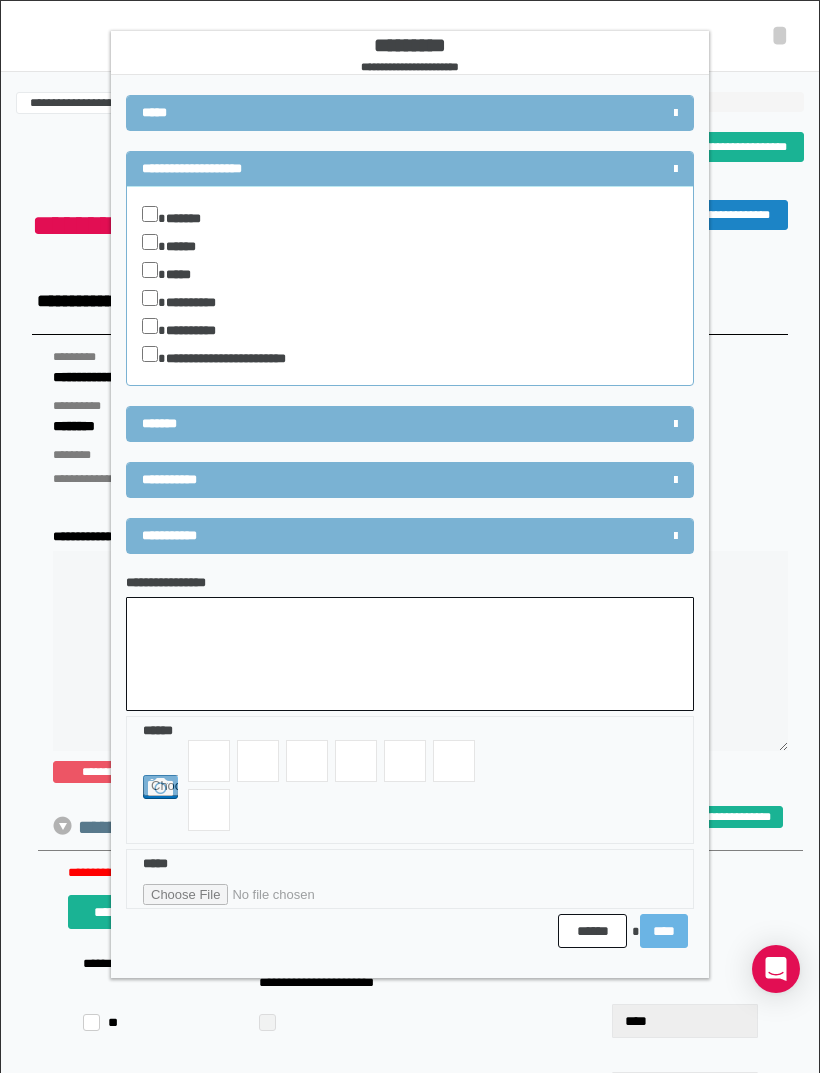 click on "*****" at bounding box center (183, 275) 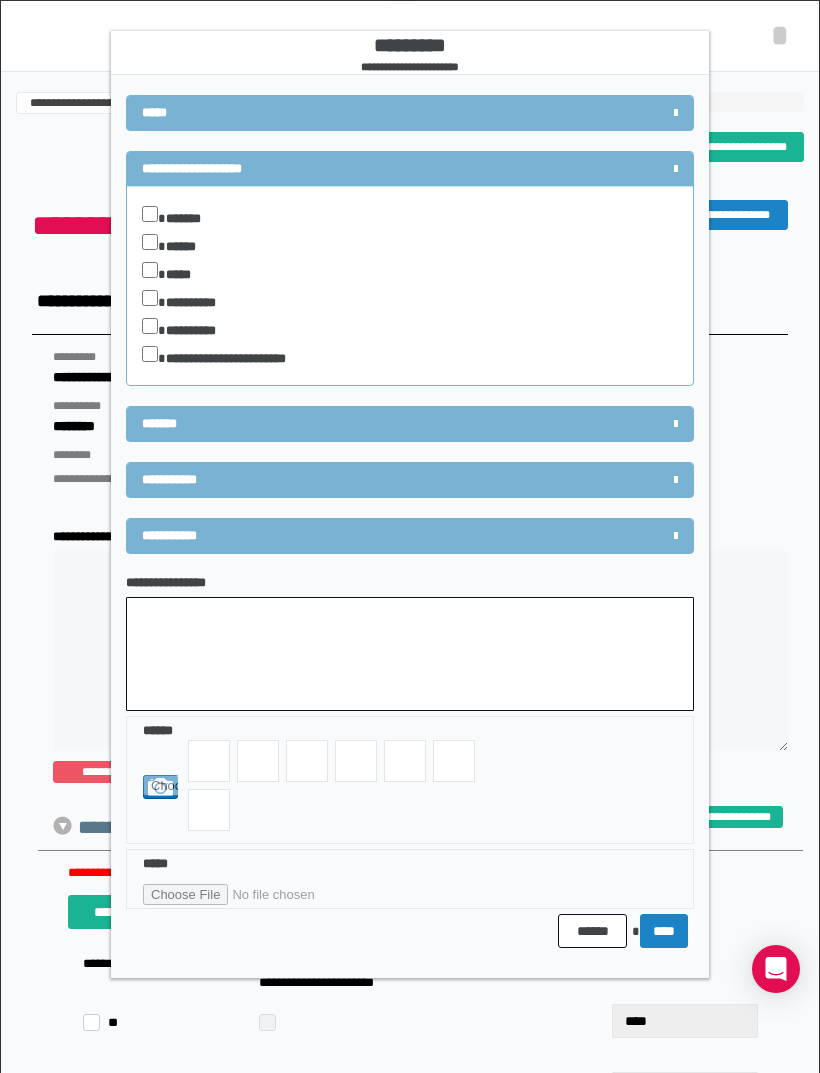 click on "**********" at bounding box center [363, 480] 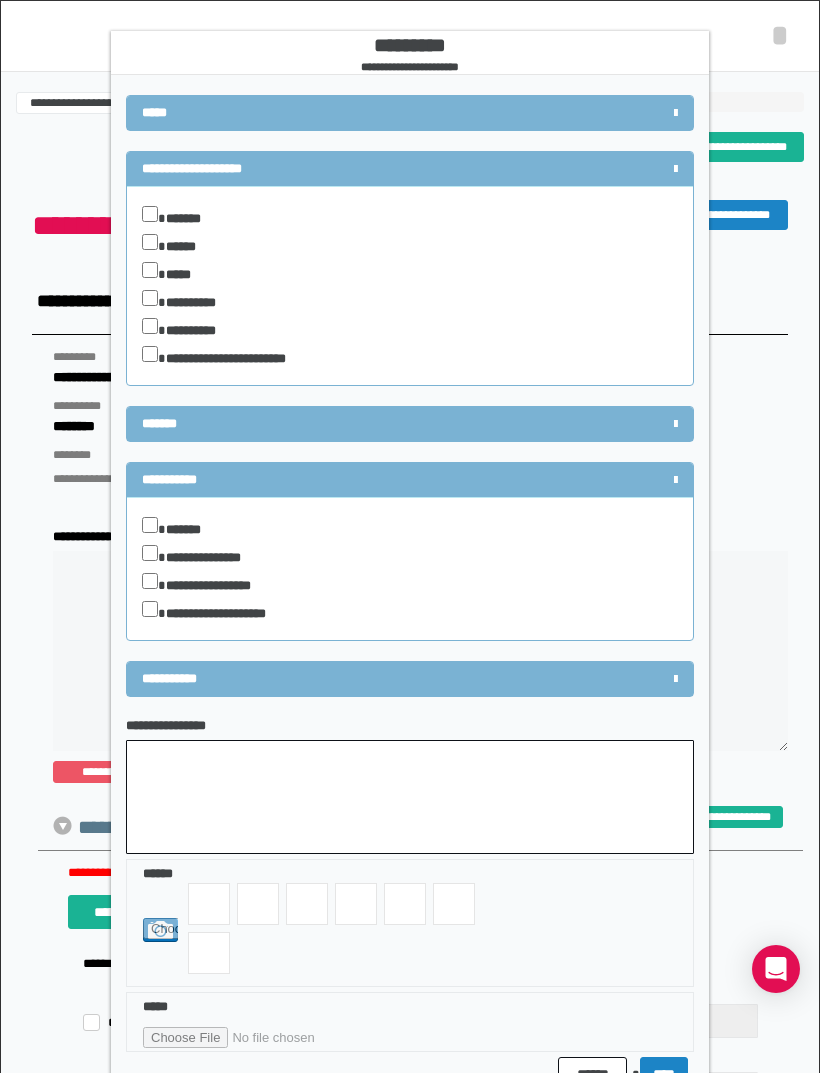 click on "*******" at bounding box center [191, 530] 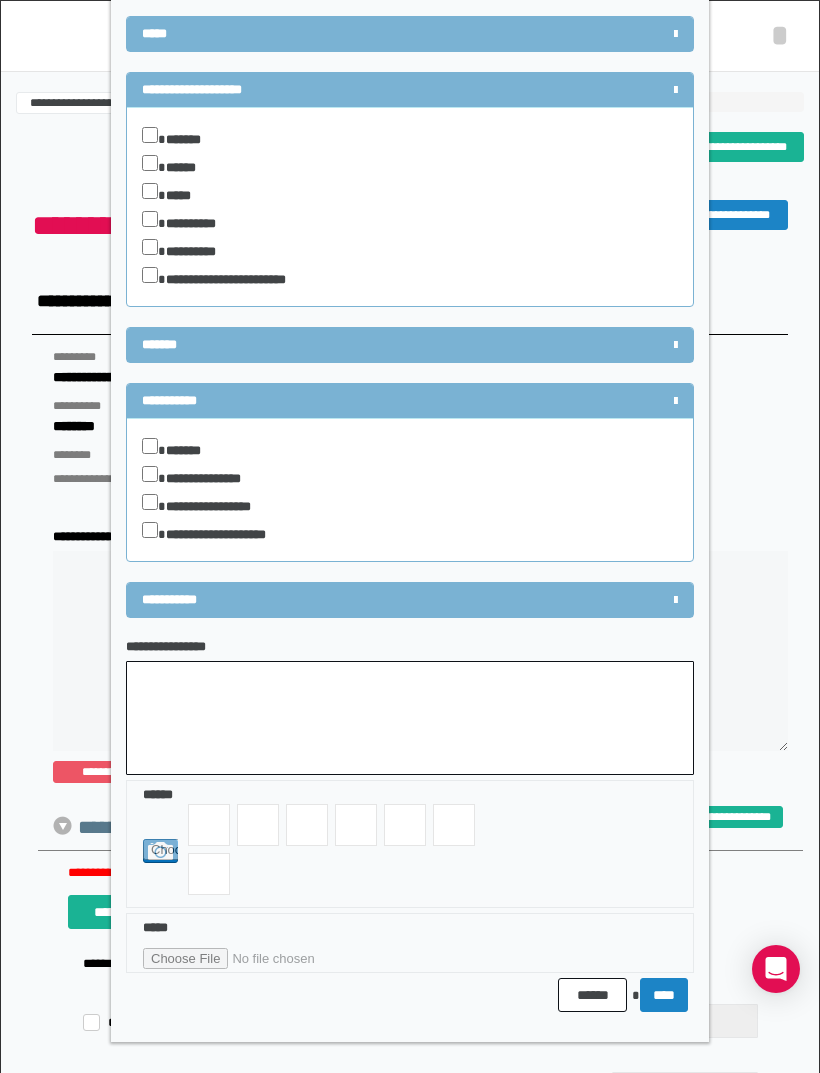 scroll, scrollTop: 79, scrollLeft: 0, axis: vertical 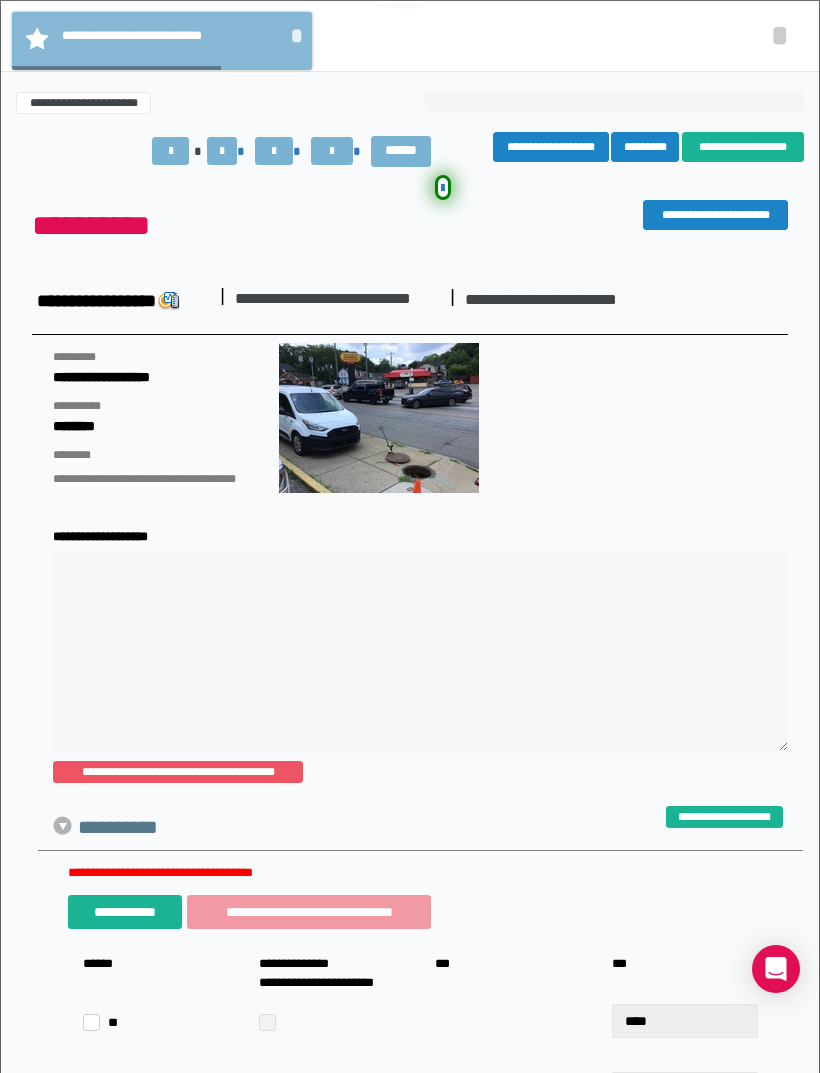 click on "*" at bounding box center [780, 35] 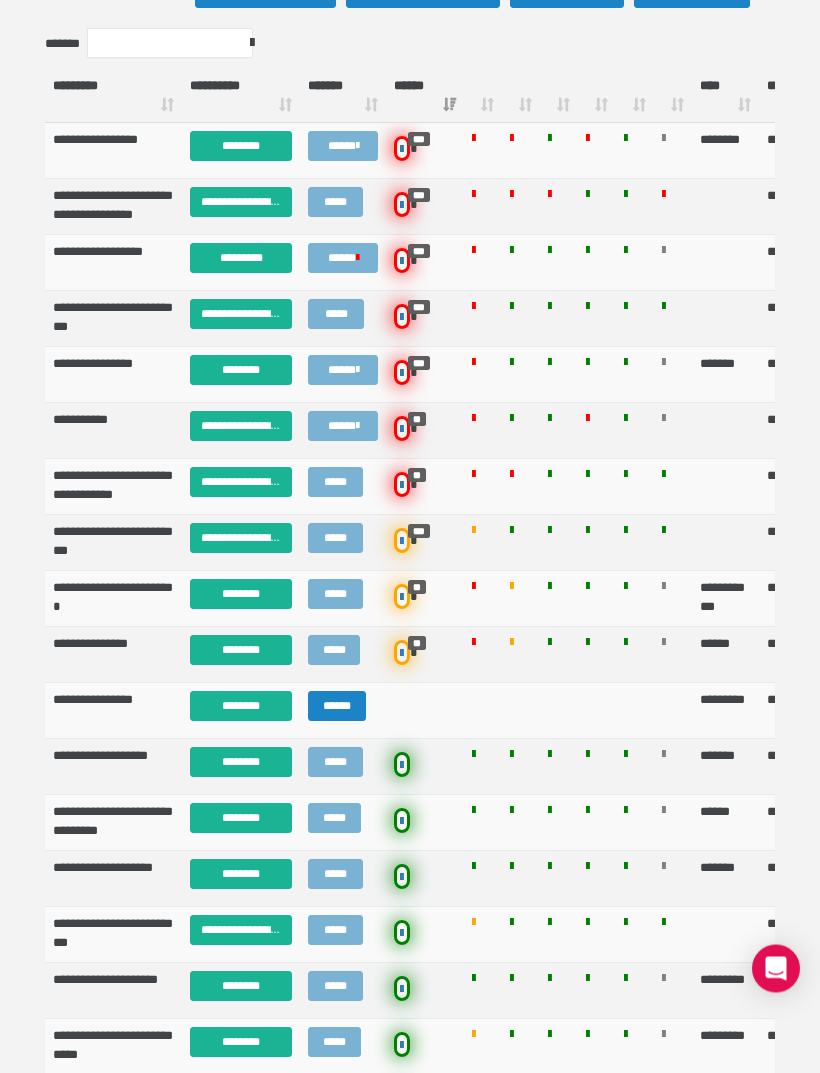 scroll, scrollTop: 689, scrollLeft: 0, axis: vertical 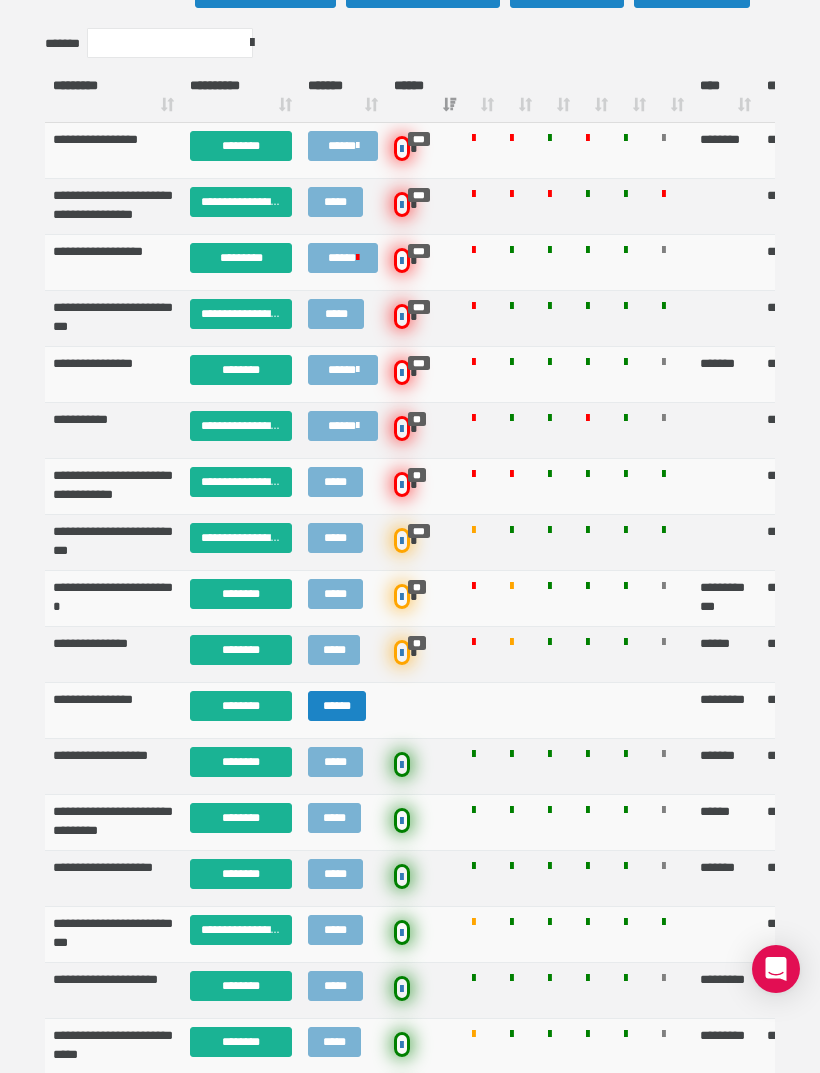 click on "********" at bounding box center [241, 818] 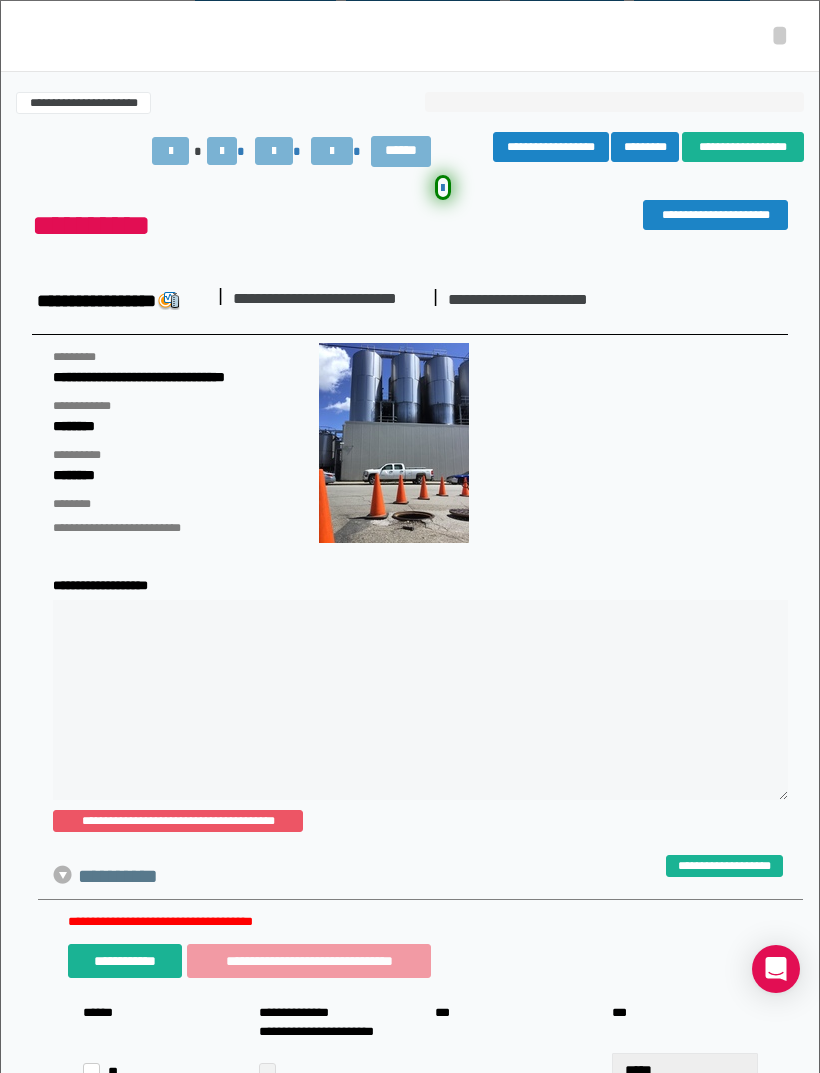 click at bounding box center (274, 151) 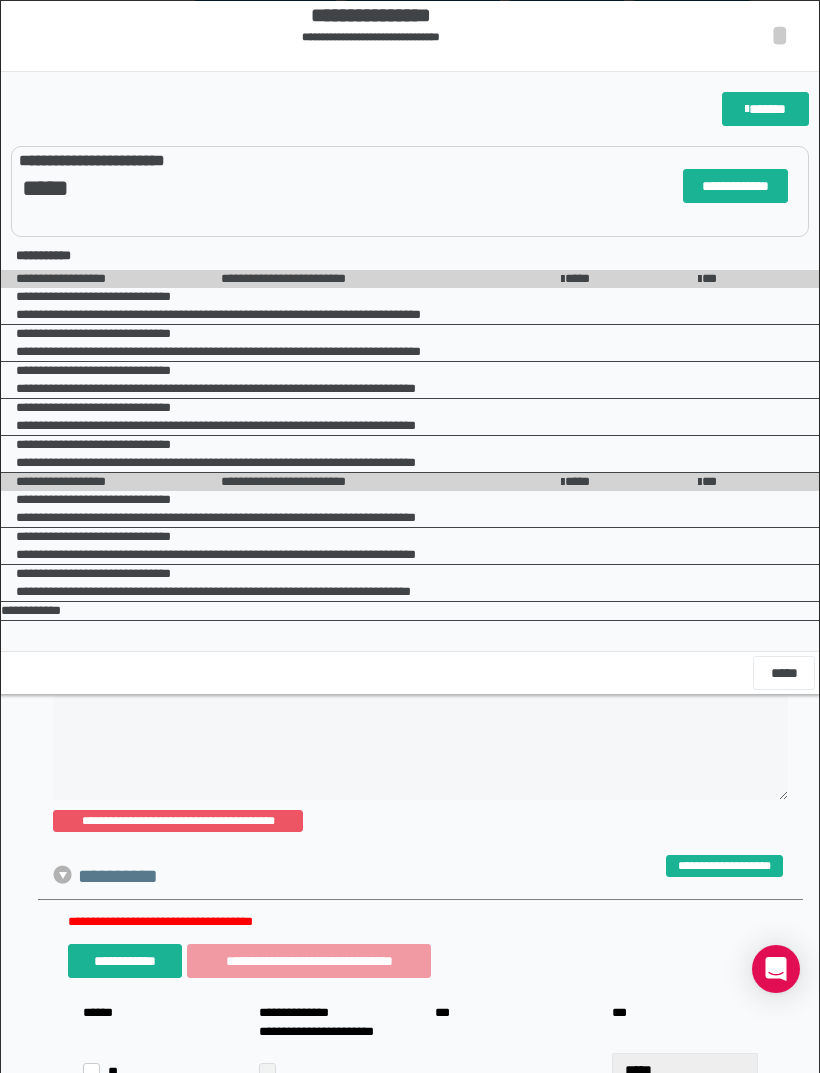 click on "*" at bounding box center (780, 35) 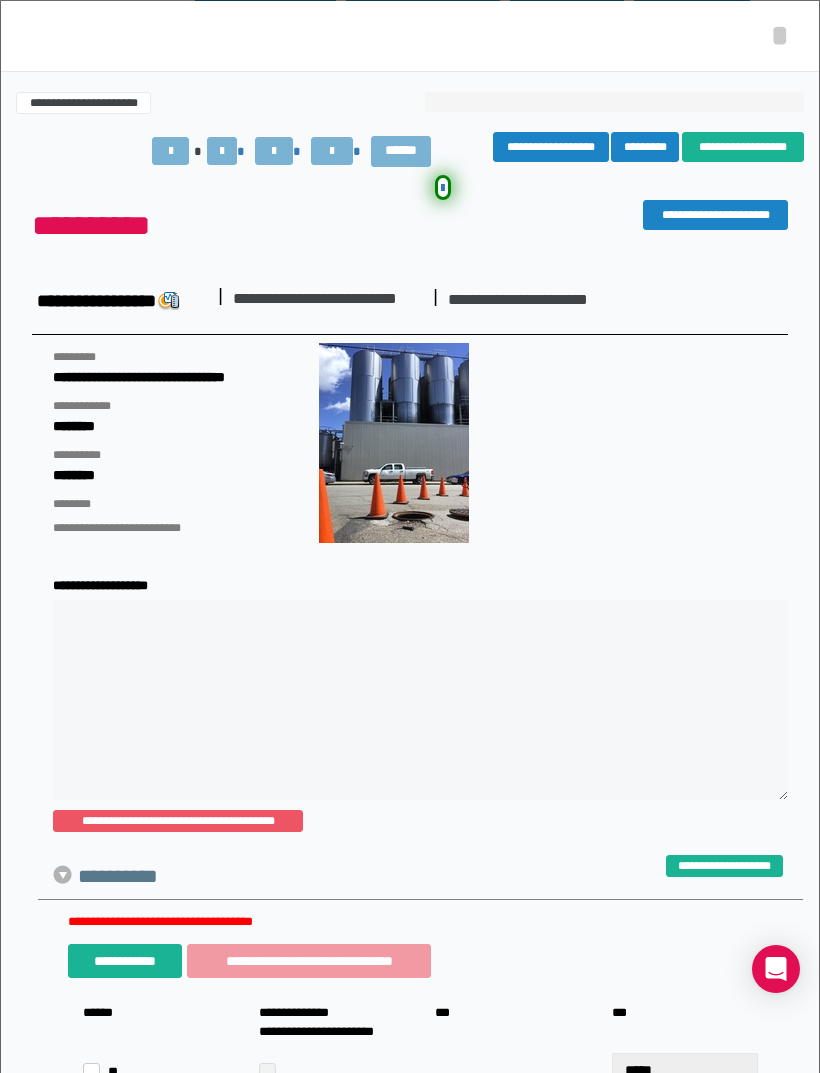click on "*" at bounding box center (780, 35) 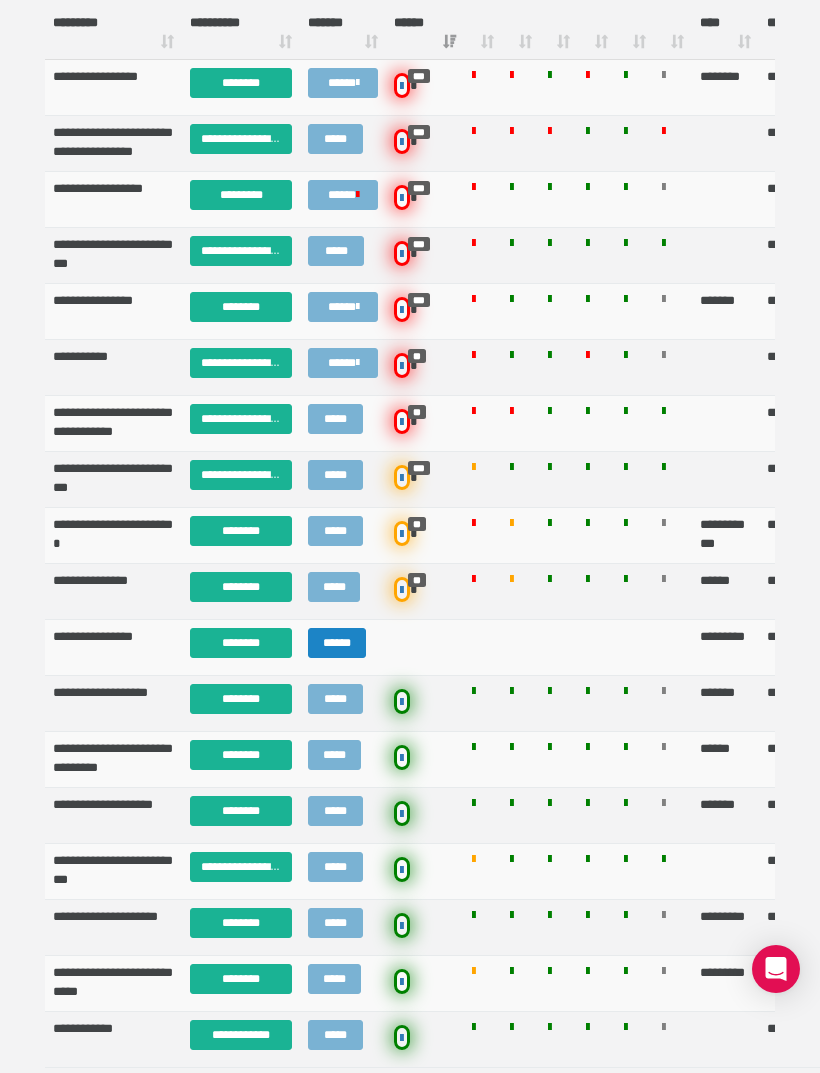 scroll, scrollTop: 753, scrollLeft: 0, axis: vertical 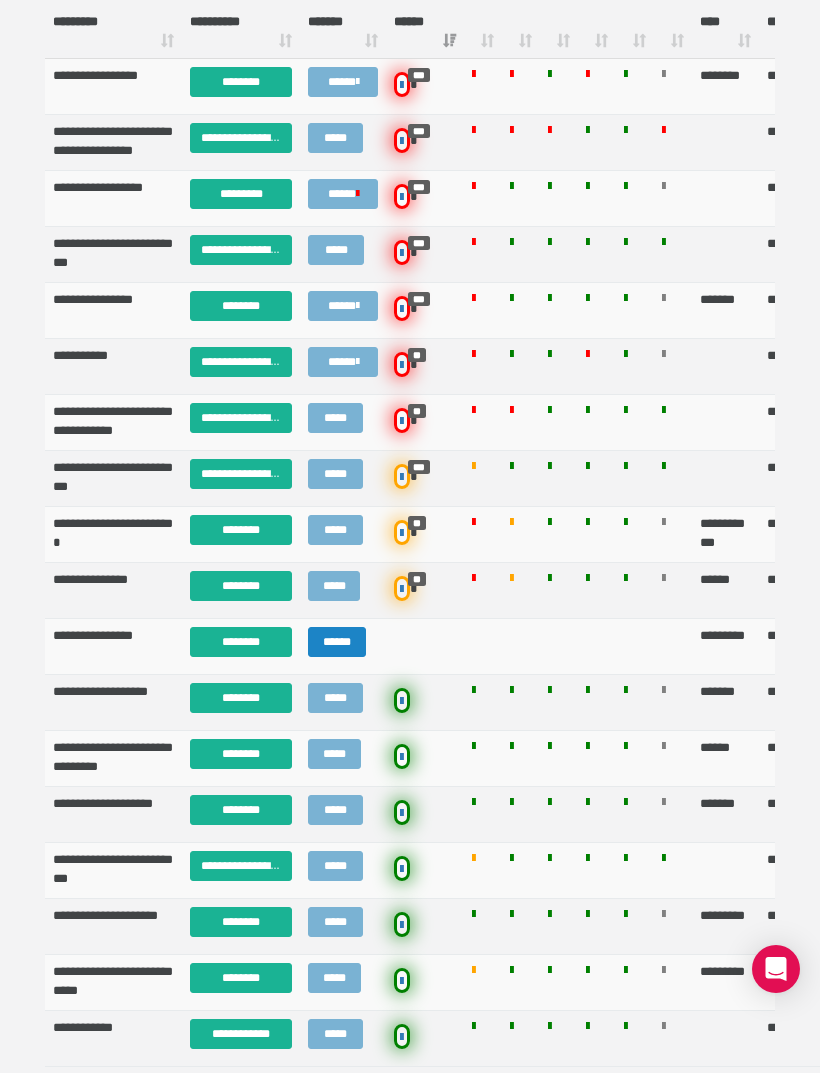 click on "********" at bounding box center [241, 810] 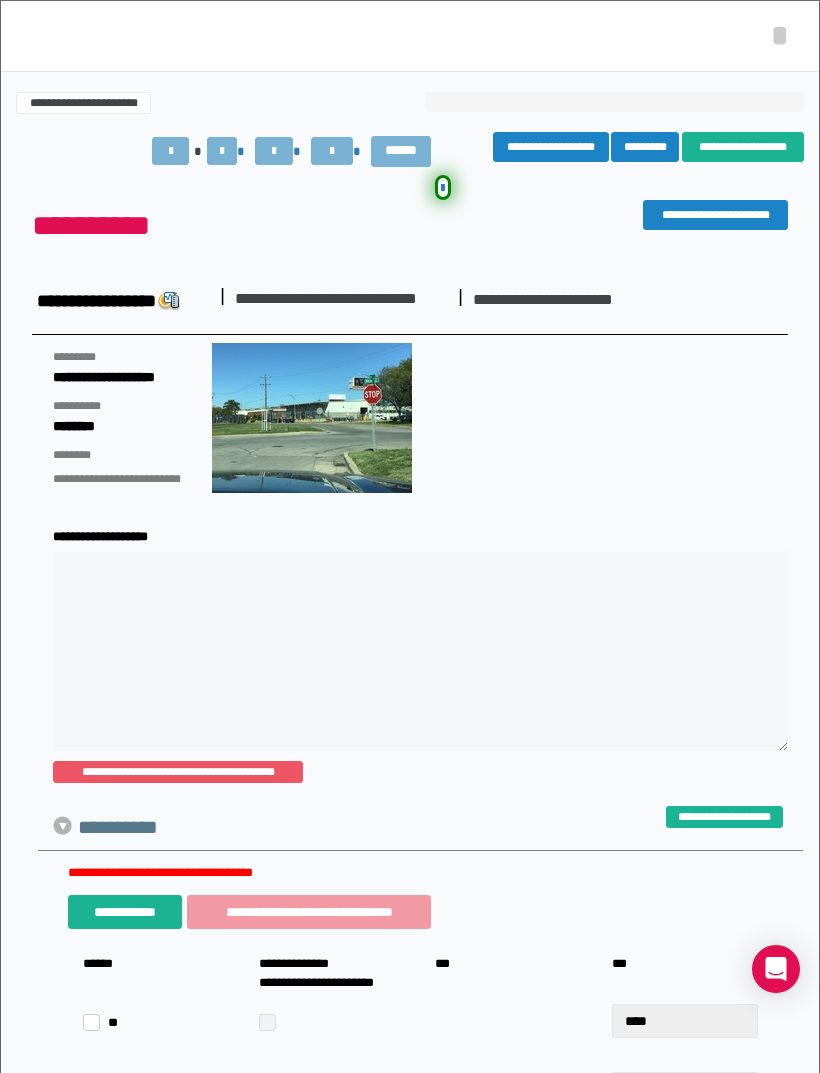 click at bounding box center (226, 151) 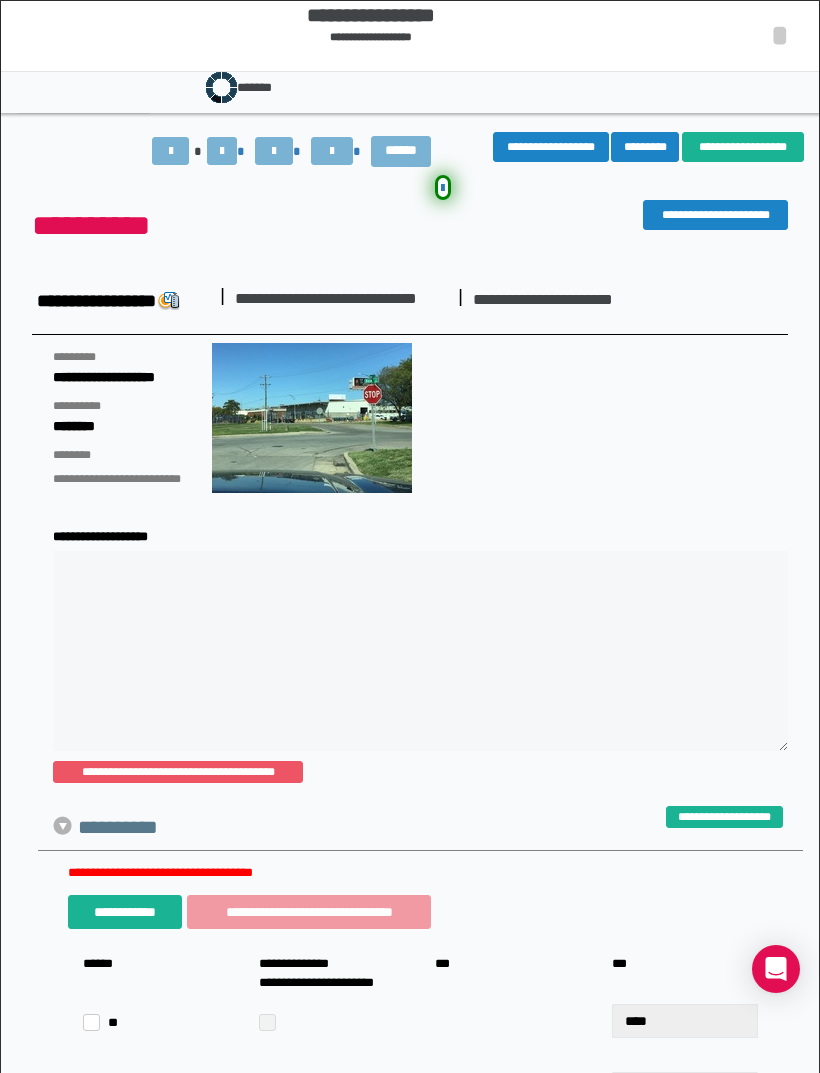 click on "*" at bounding box center (780, 35) 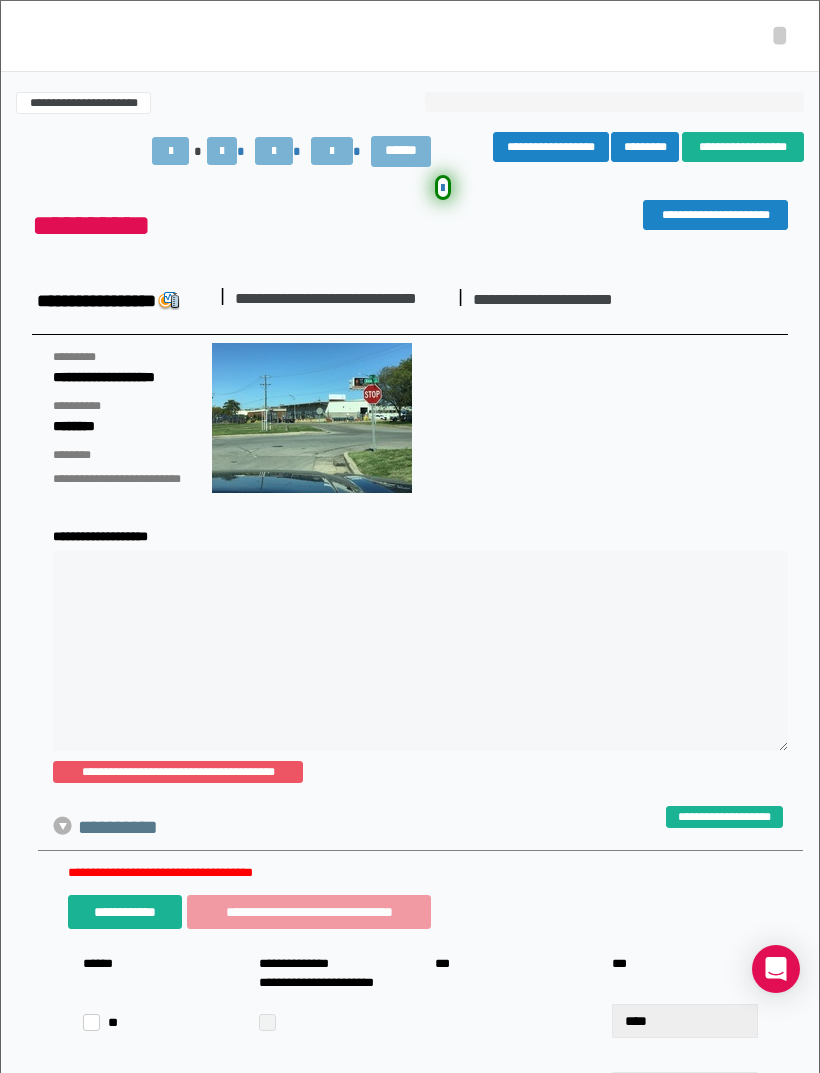 click at bounding box center (274, 151) 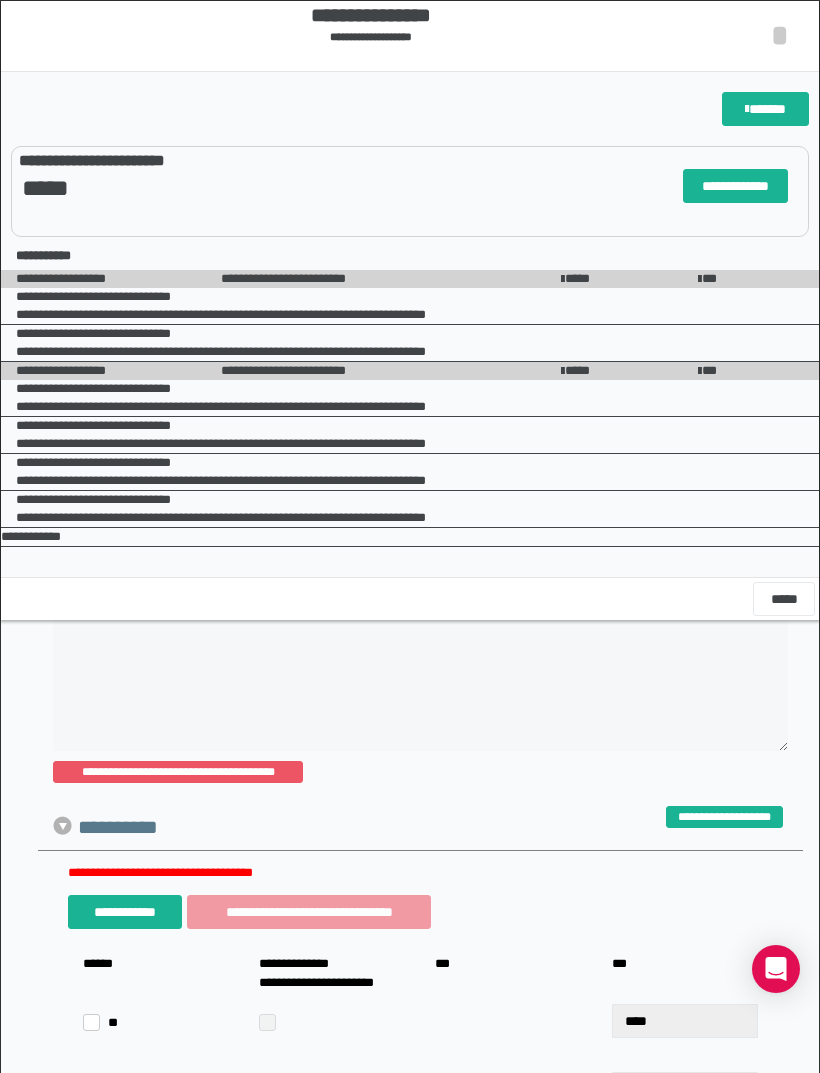 click on "*" at bounding box center [780, 35] 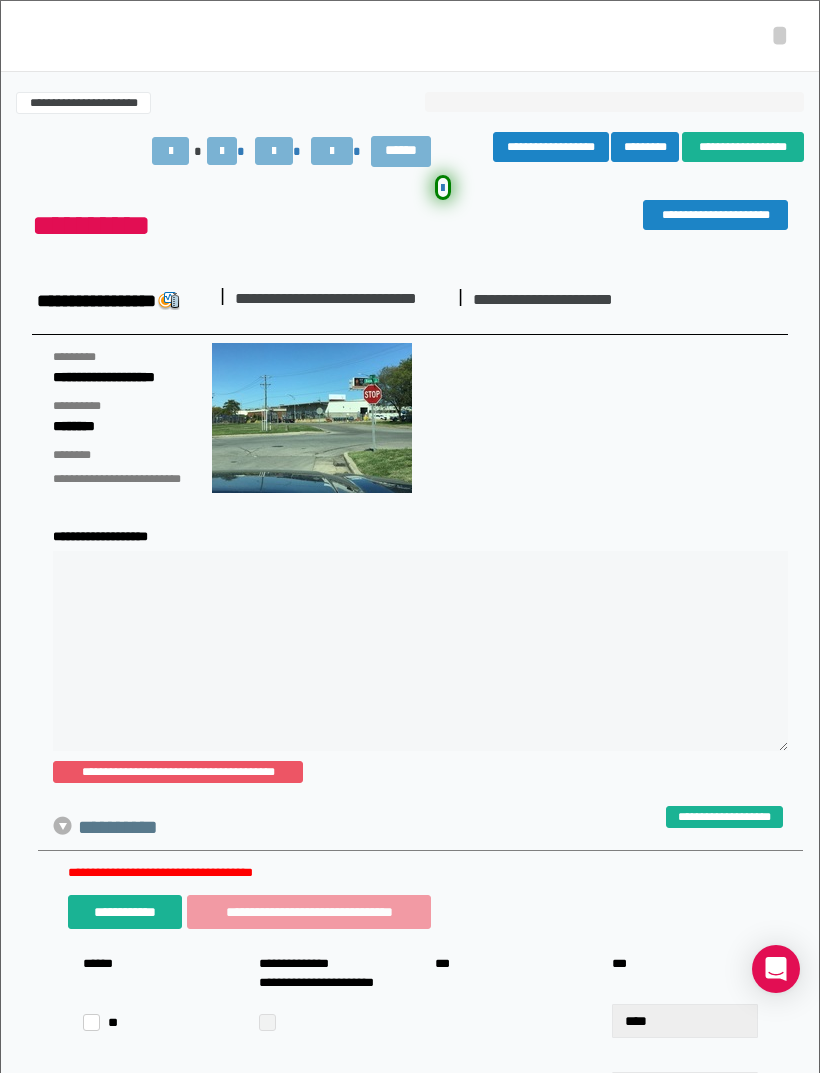click on "*" at bounding box center (780, 35) 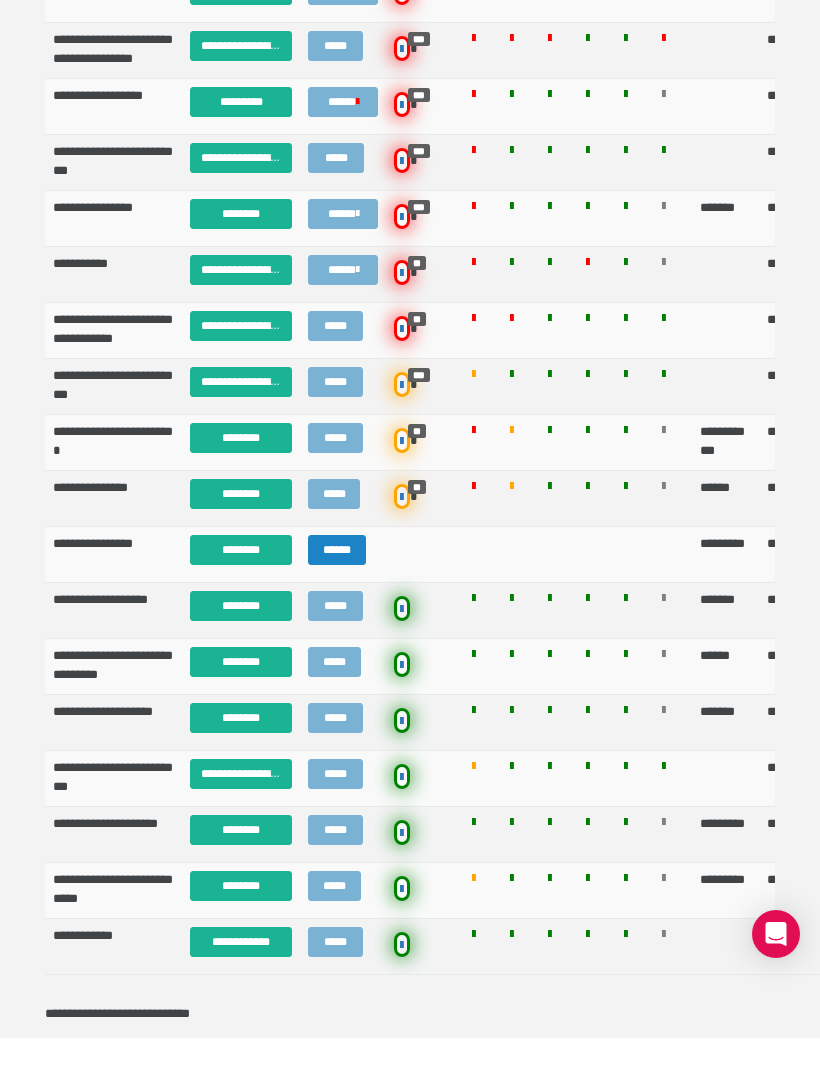 scroll, scrollTop: 809, scrollLeft: 0, axis: vertical 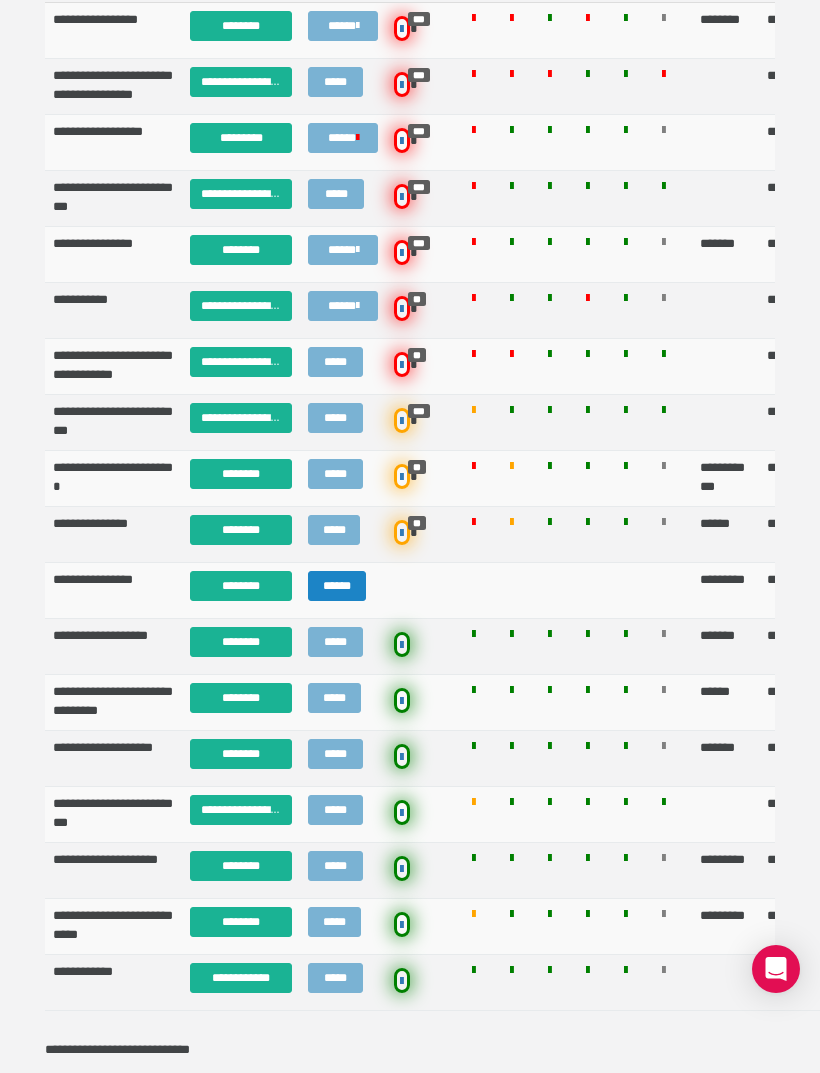 click on "********" at bounding box center (241, 698) 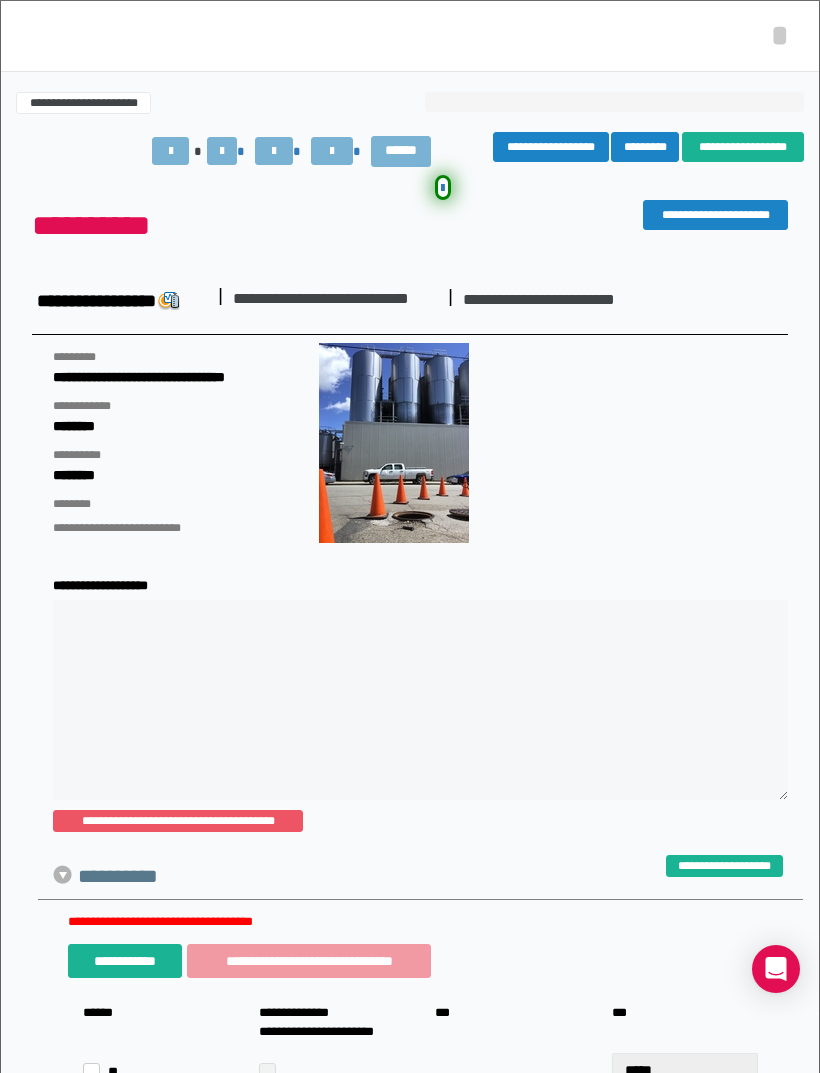 click at bounding box center [274, 151] 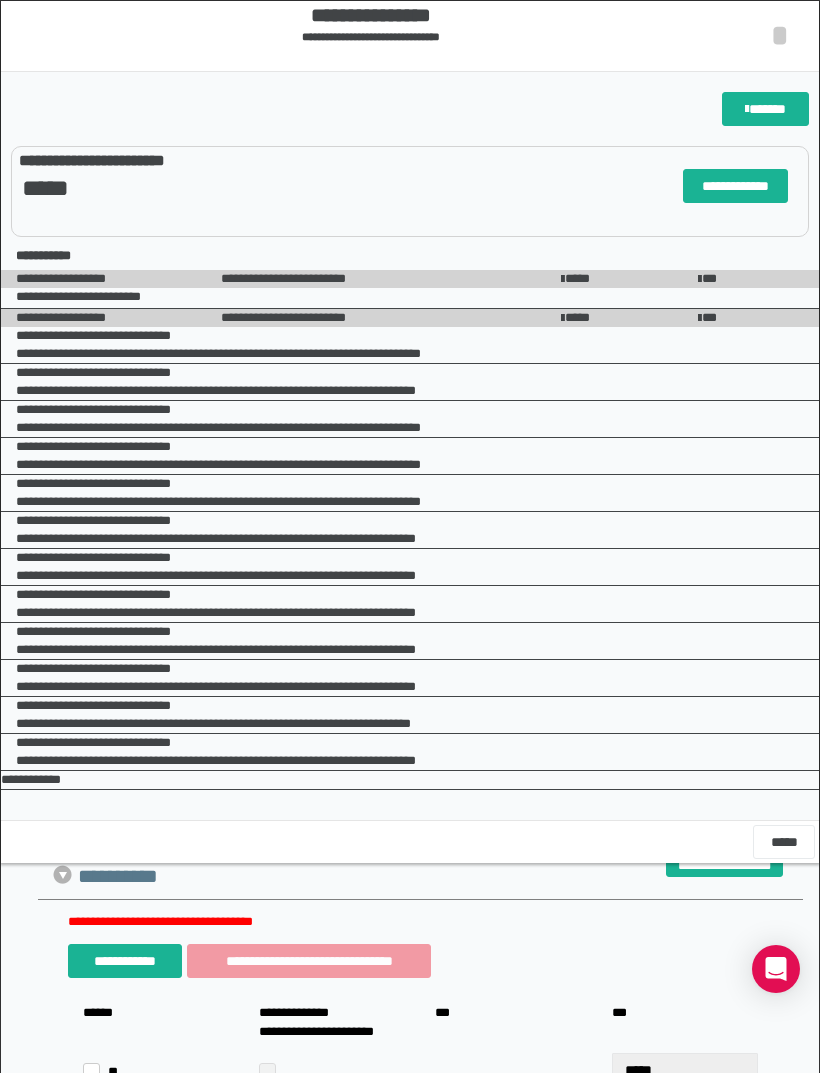 click on "*" at bounding box center (780, 35) 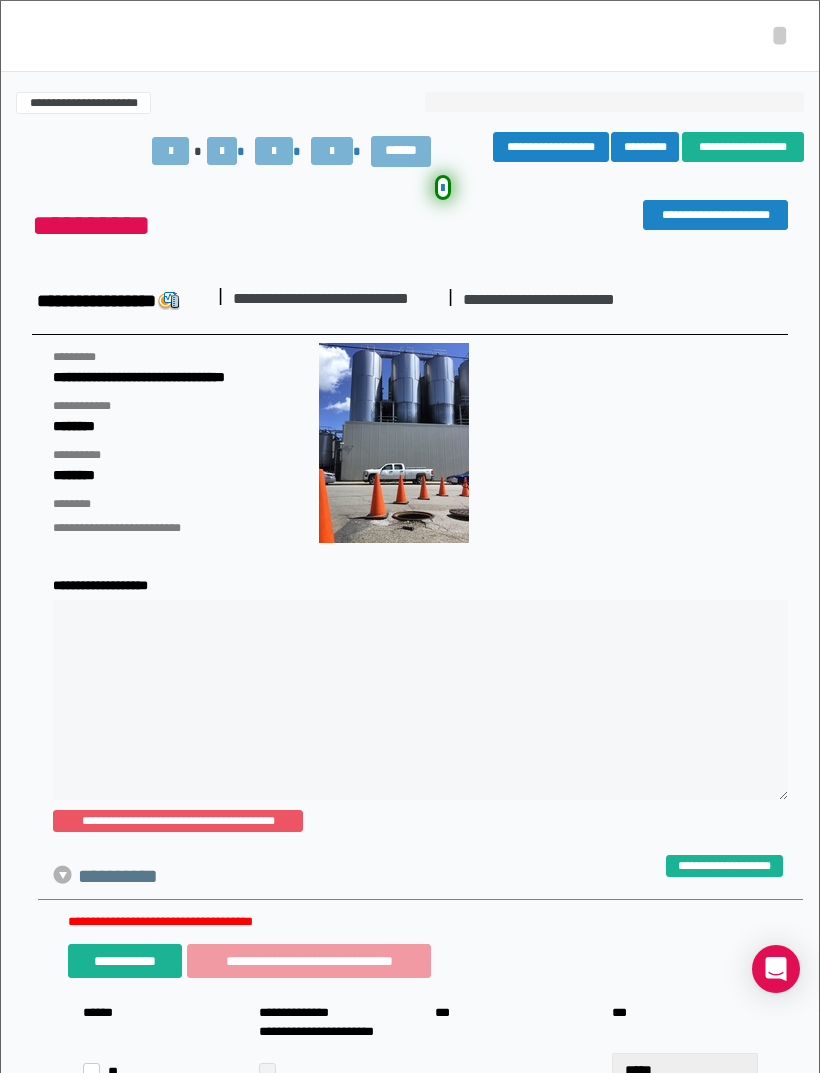 click on "*" at bounding box center (780, 35) 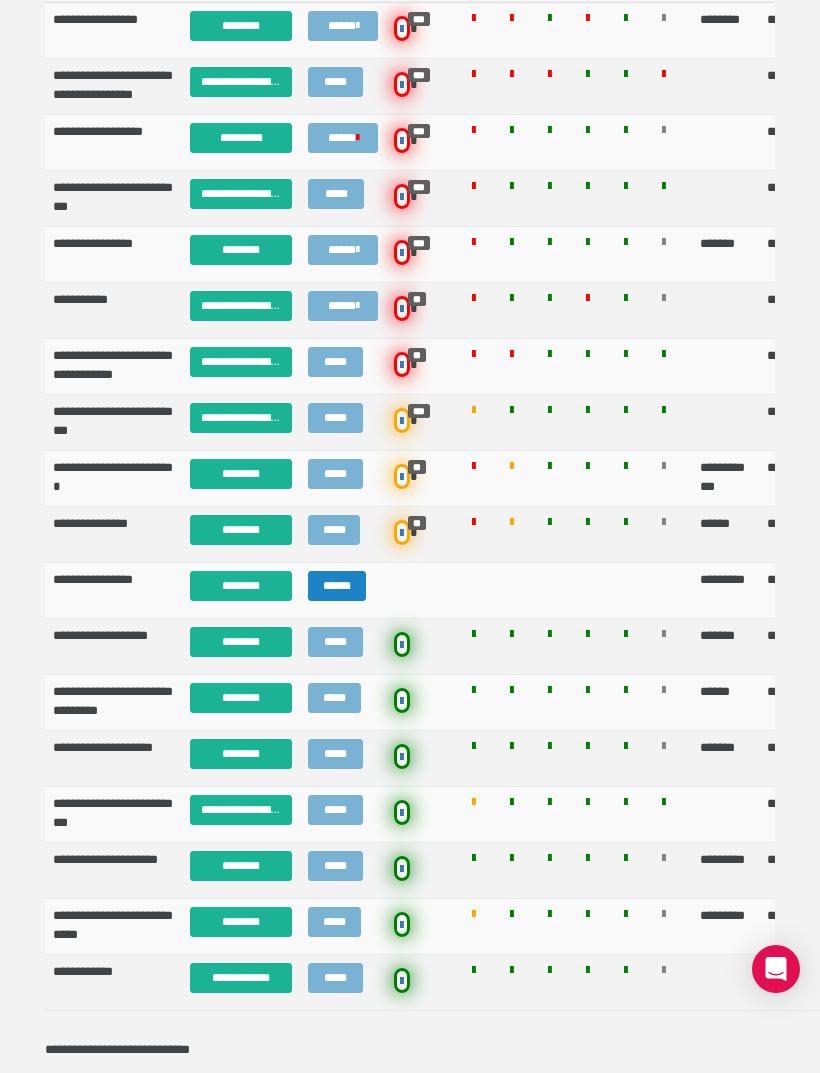 click on "********" at bounding box center (241, 698) 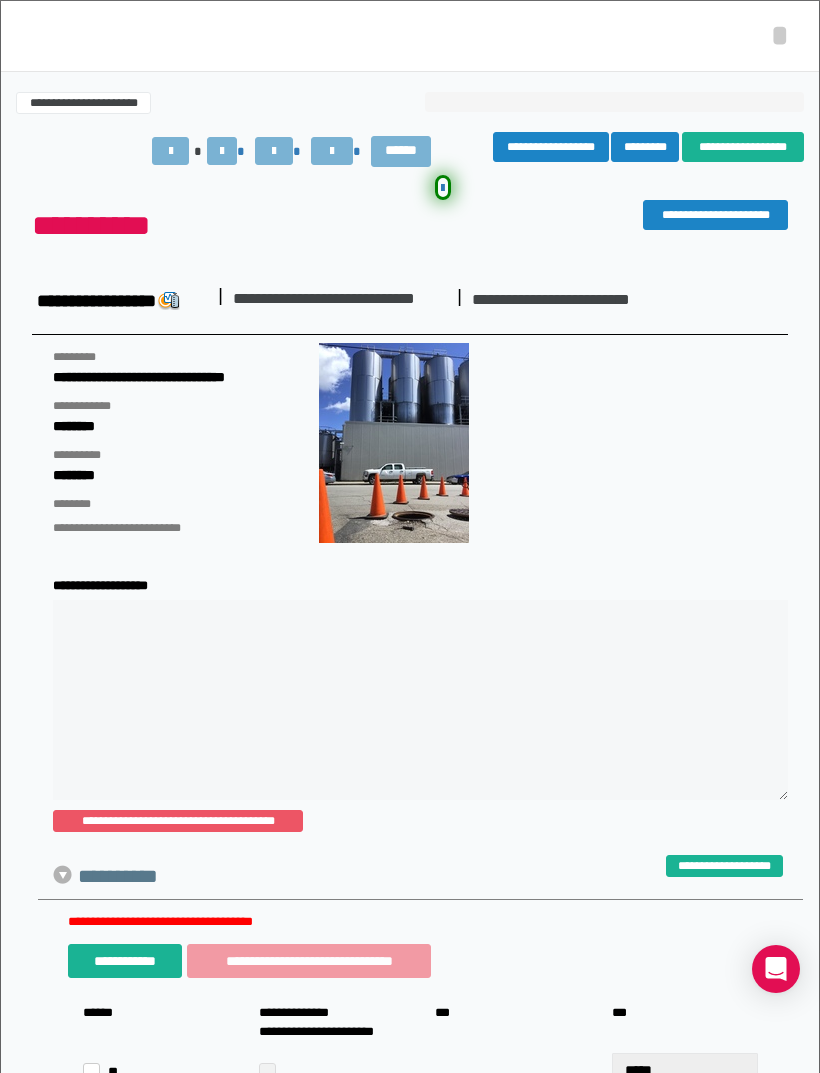 click at bounding box center (274, 151) 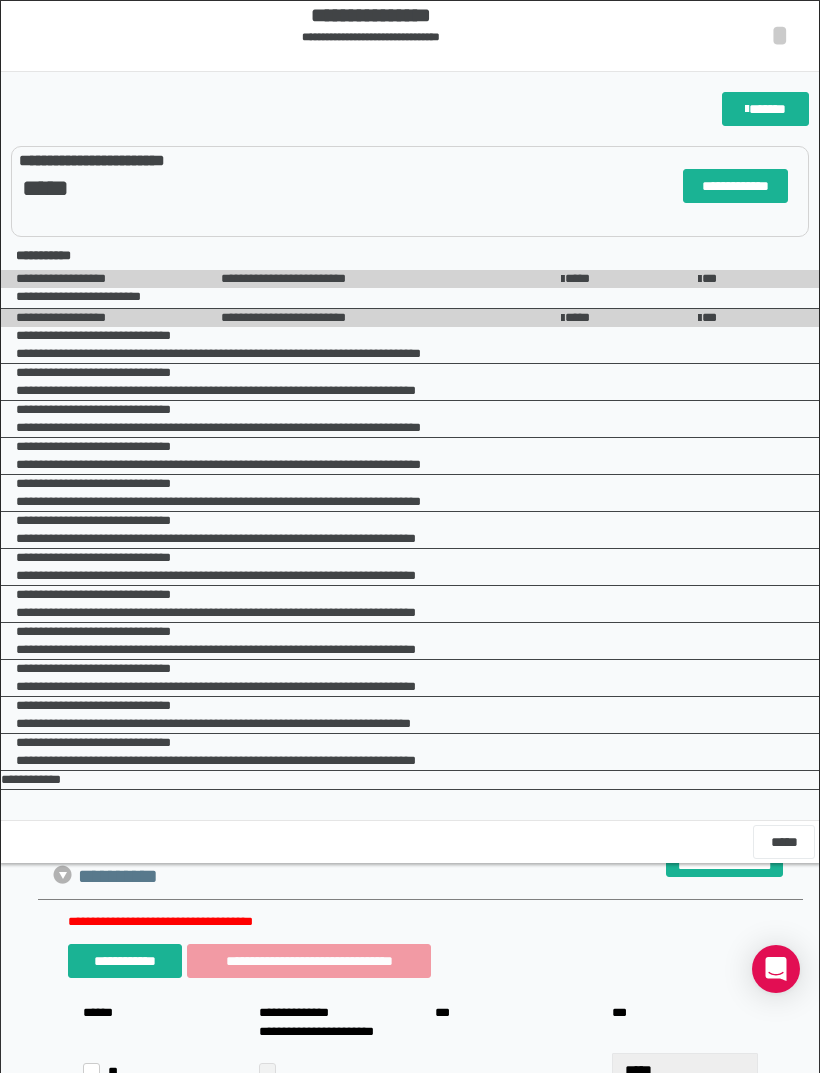 click on "*" at bounding box center [780, 35] 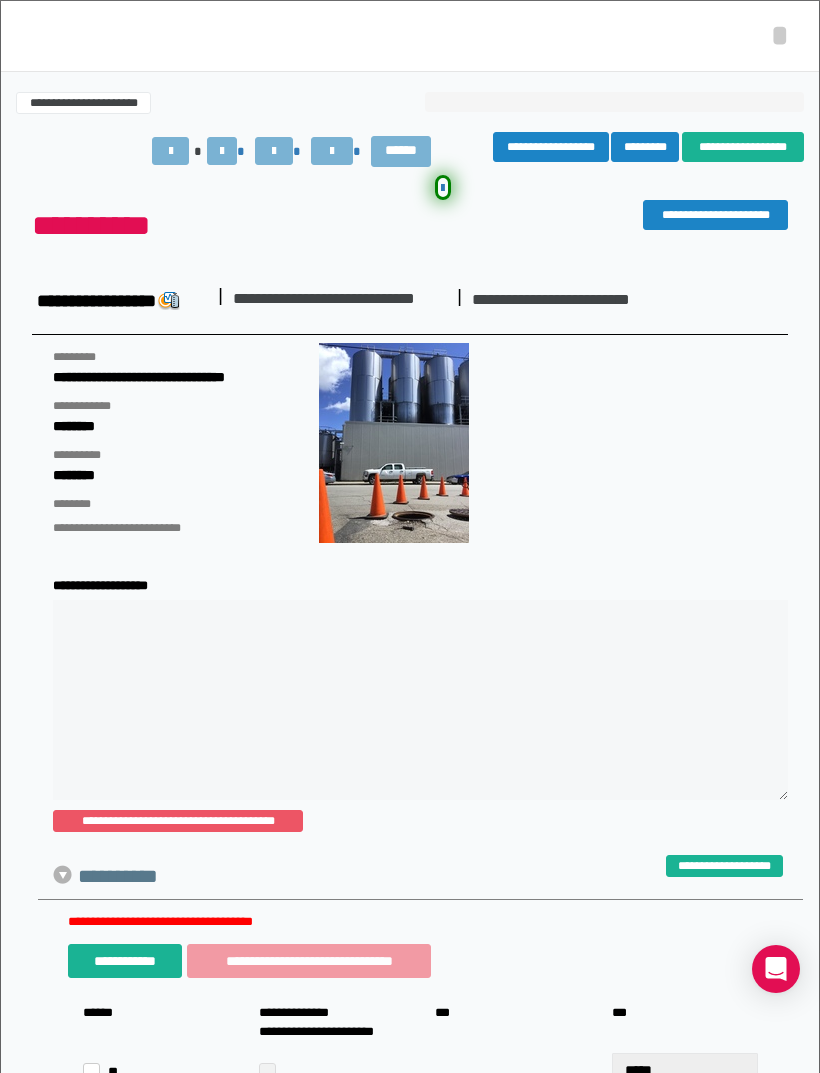 click on "*********" at bounding box center [645, 147] 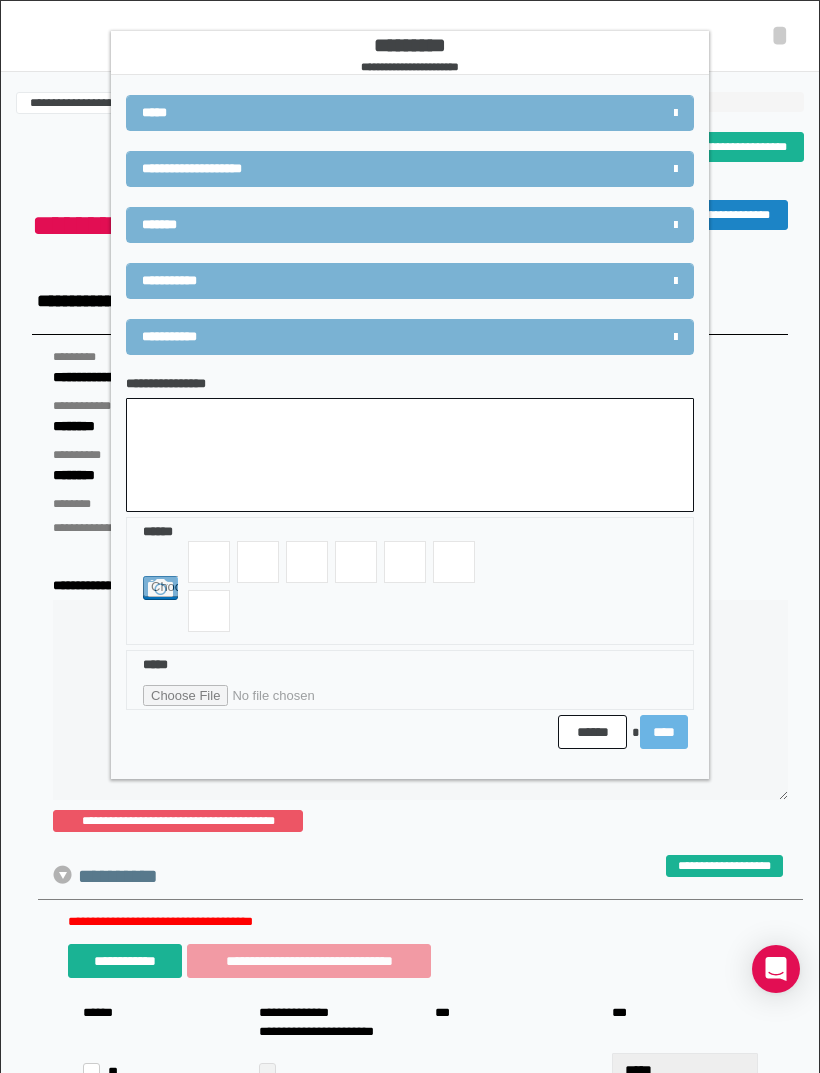 click on "**********" at bounding box center [363, 169] 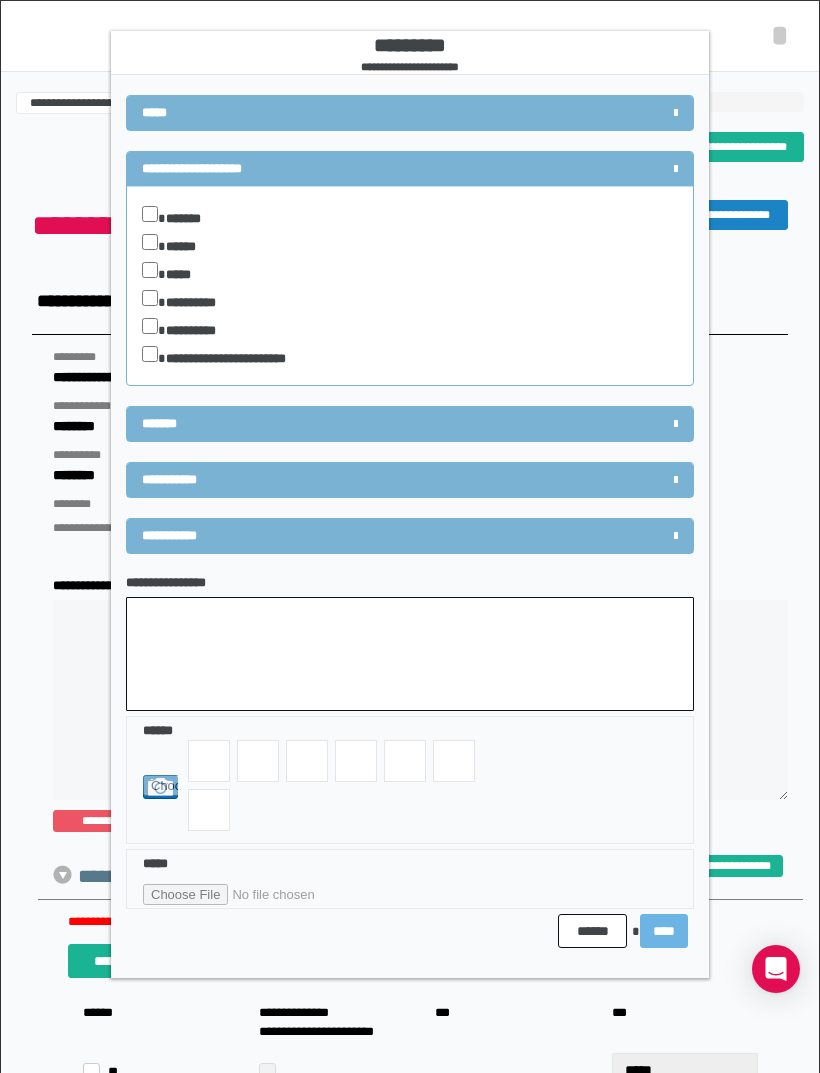 click on "*****" at bounding box center [183, 275] 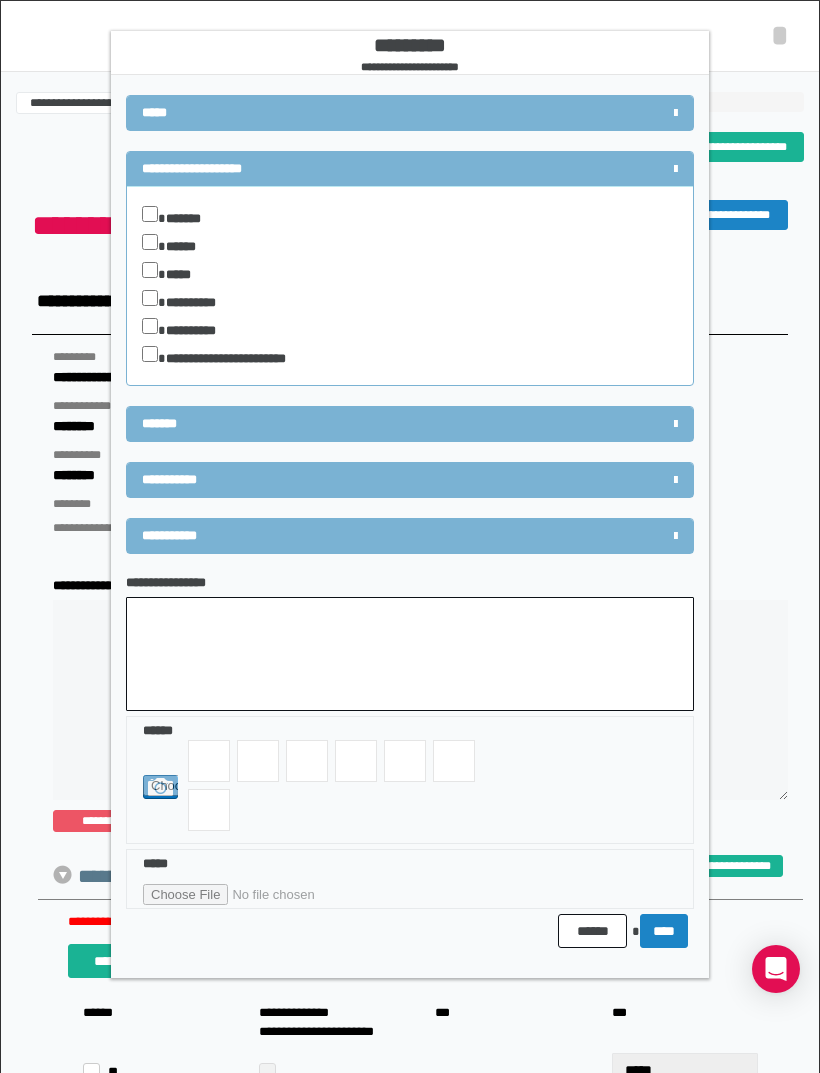 click on "****" at bounding box center [664, 931] 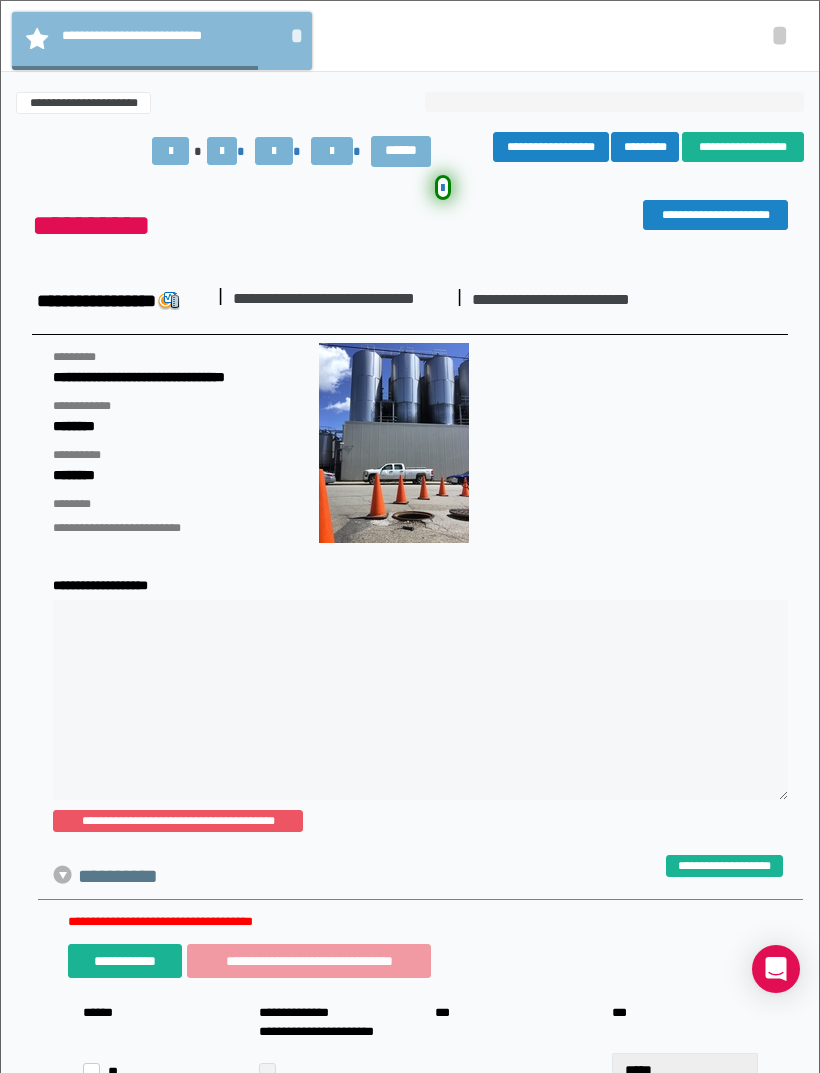 click on "* *****" at bounding box center [410, 36] 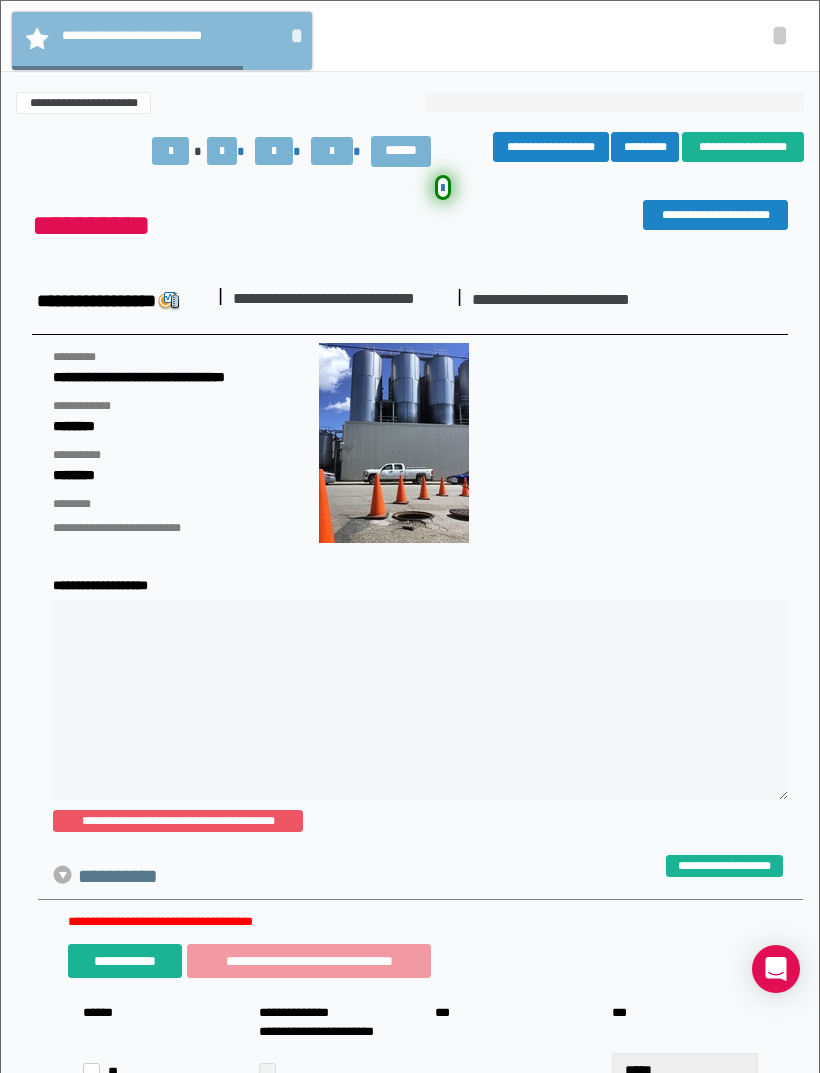 click on "*" at bounding box center [780, 35] 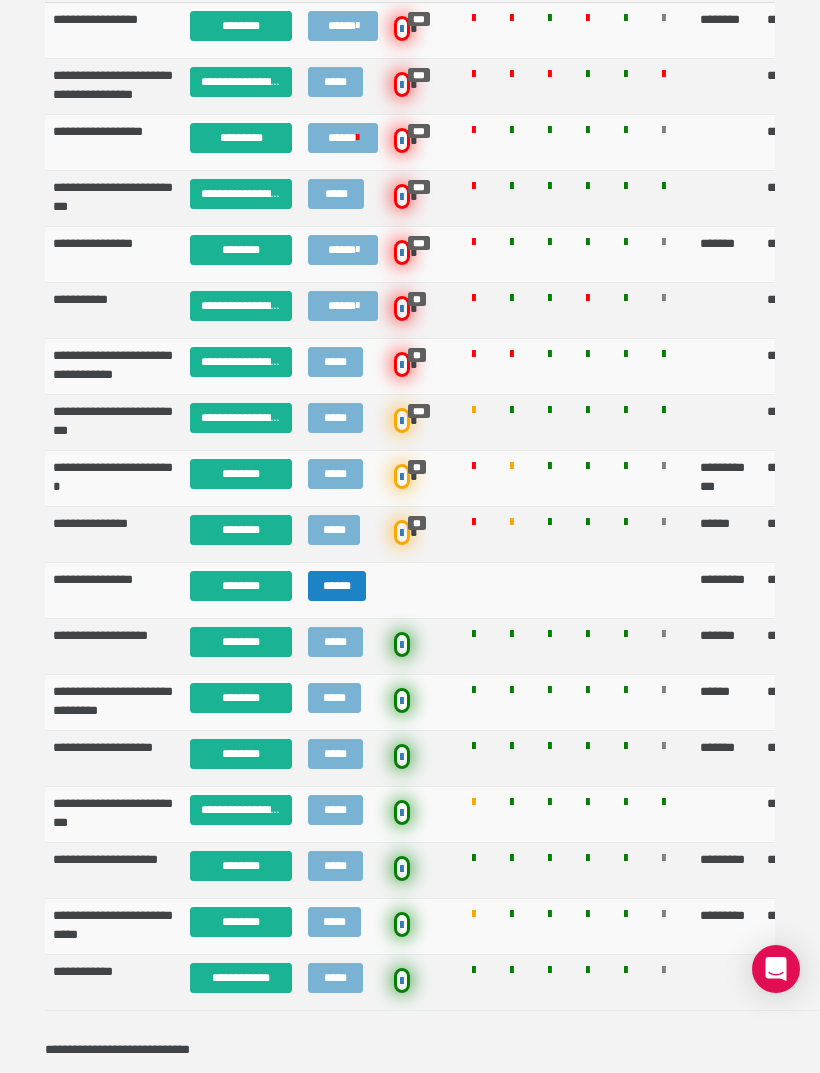 click on "********" at bounding box center [241, 250] 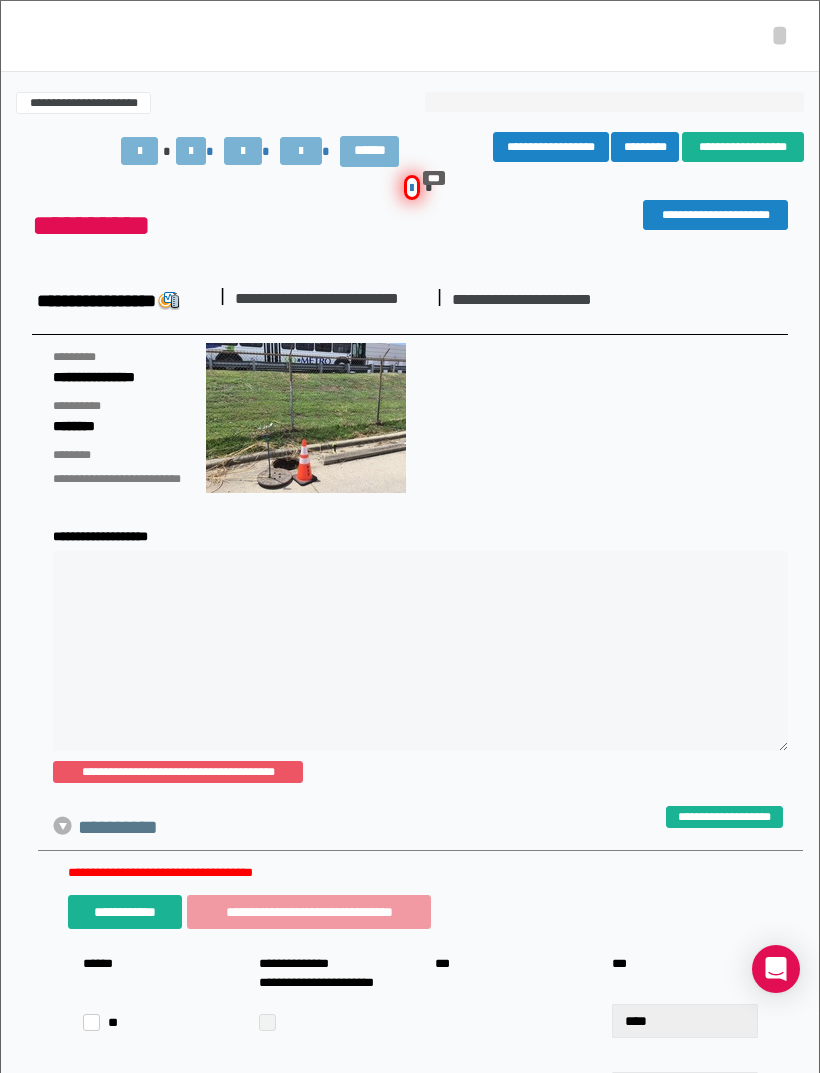 click at bounding box center [243, 151] 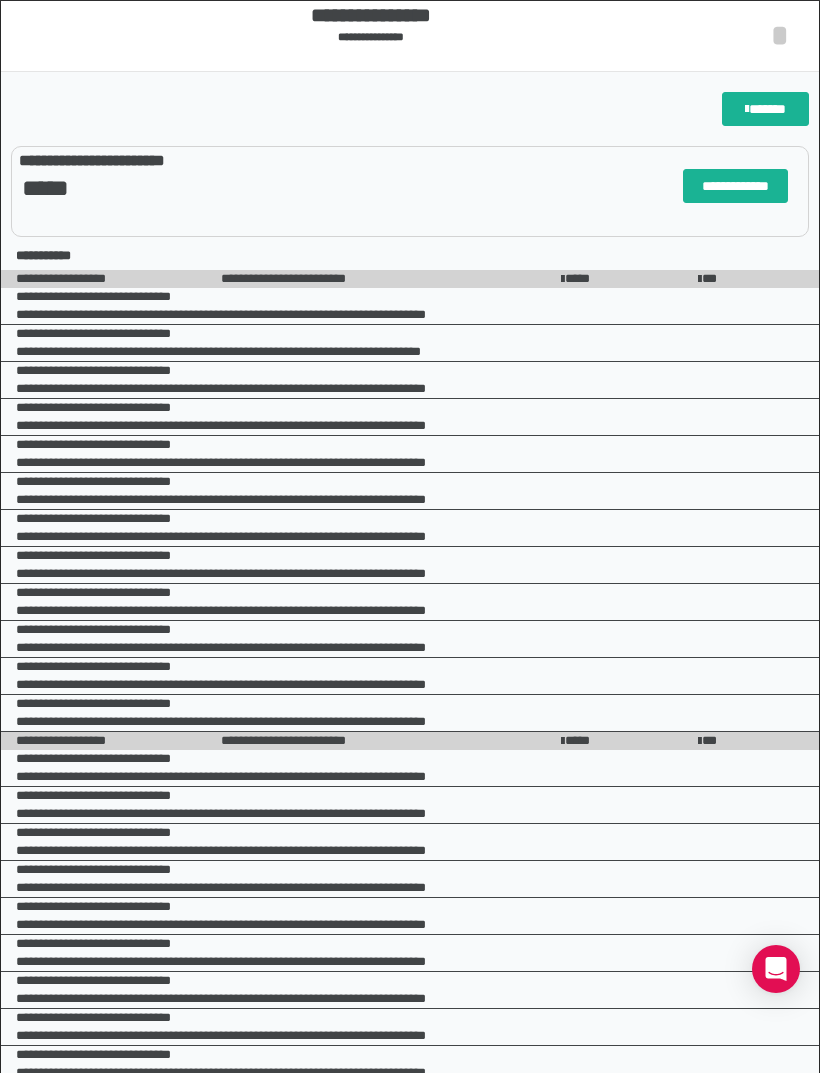 click on "*" at bounding box center (780, 35) 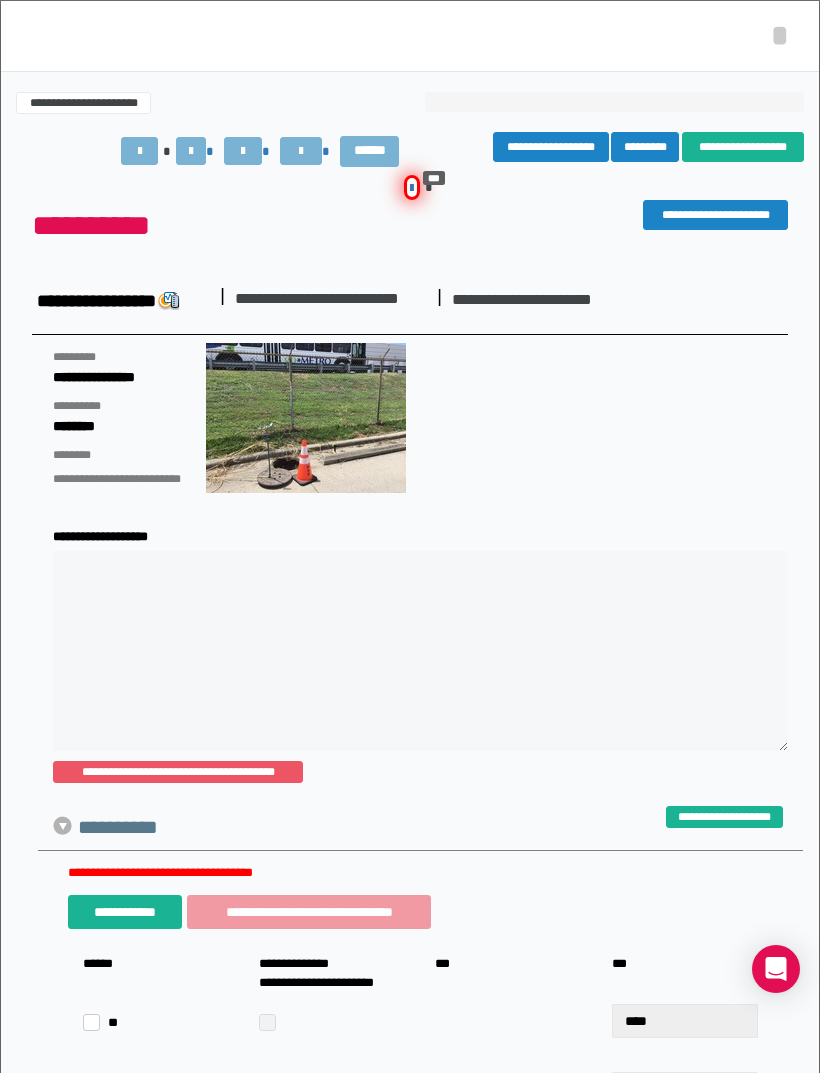 click on "*" at bounding box center (780, 35) 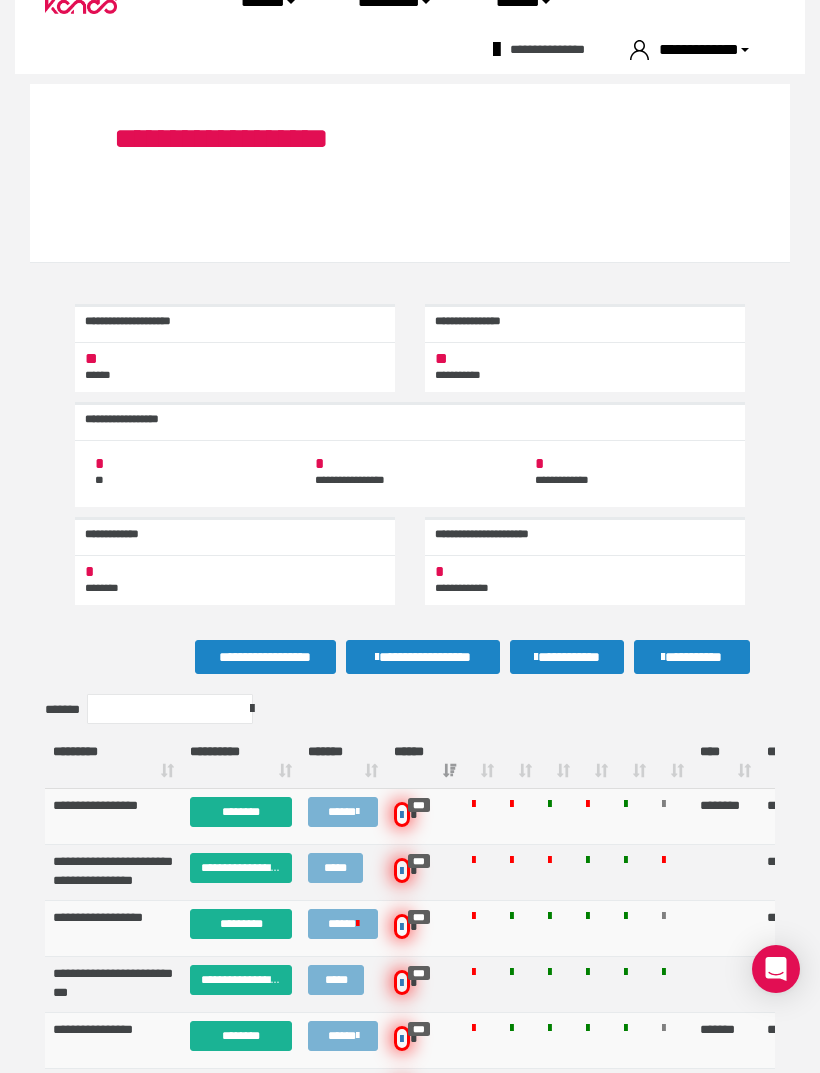 scroll, scrollTop: 0, scrollLeft: 0, axis: both 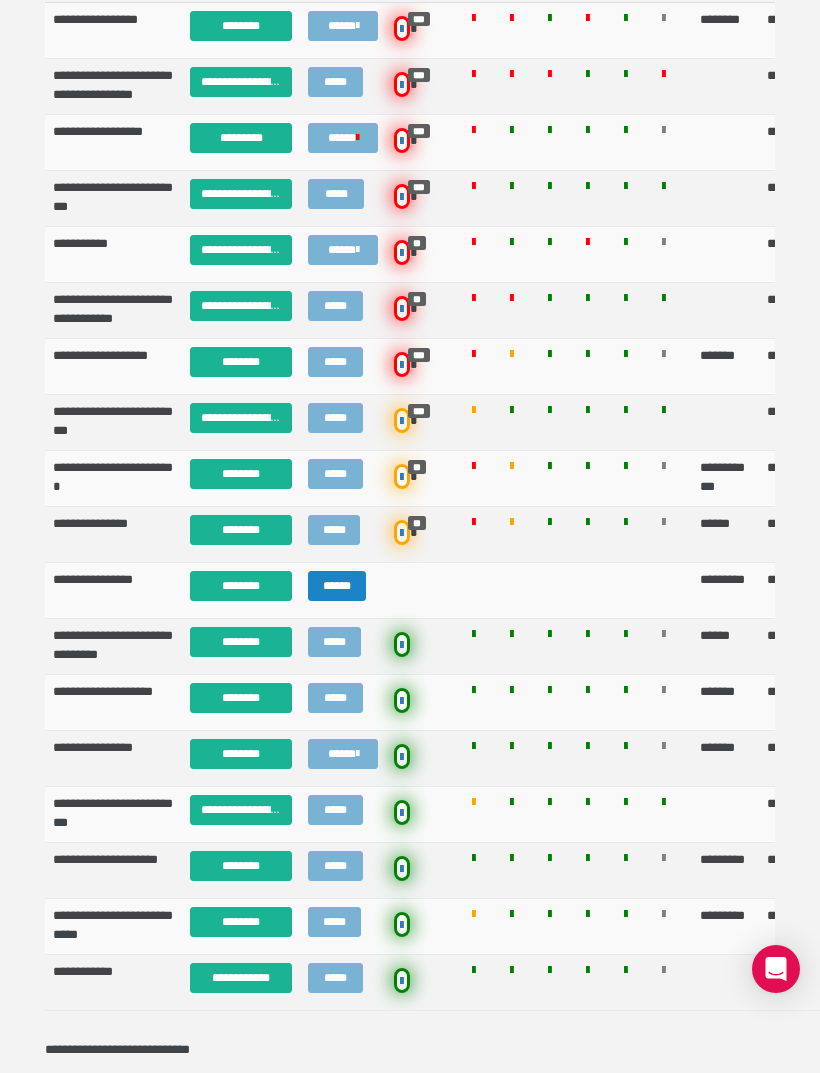 click on "********" at bounding box center (241, 754) 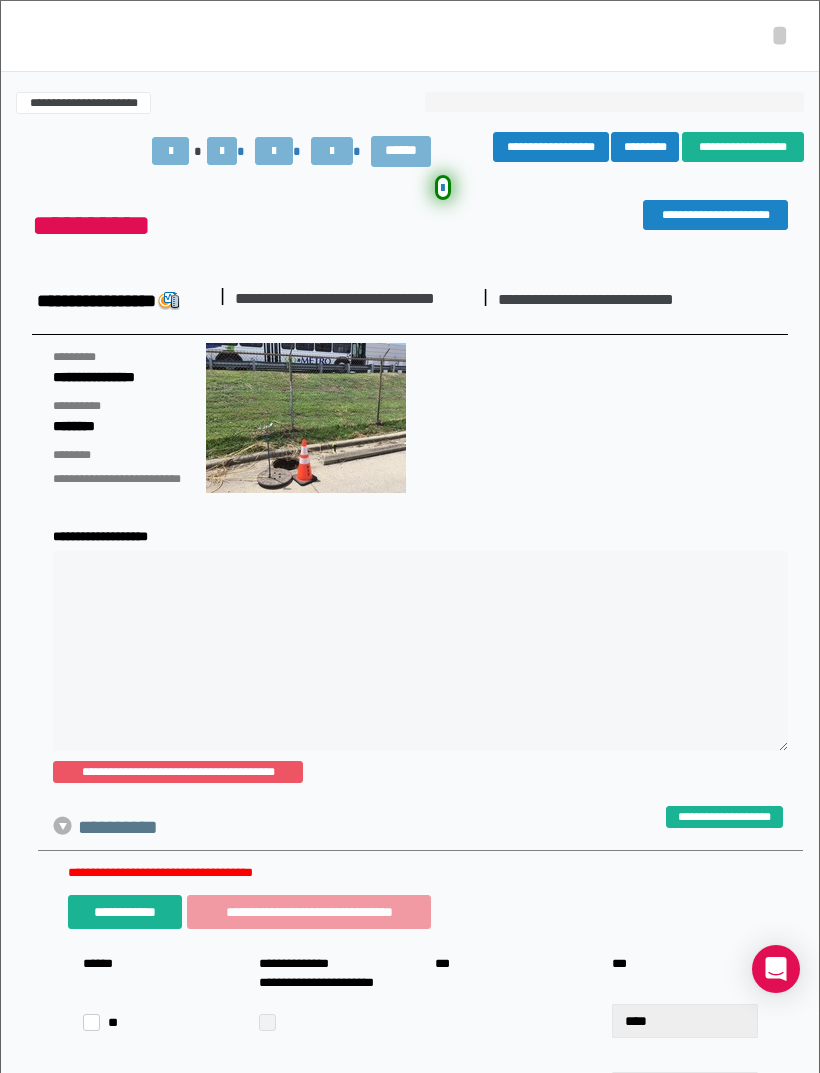 click at bounding box center [274, 151] 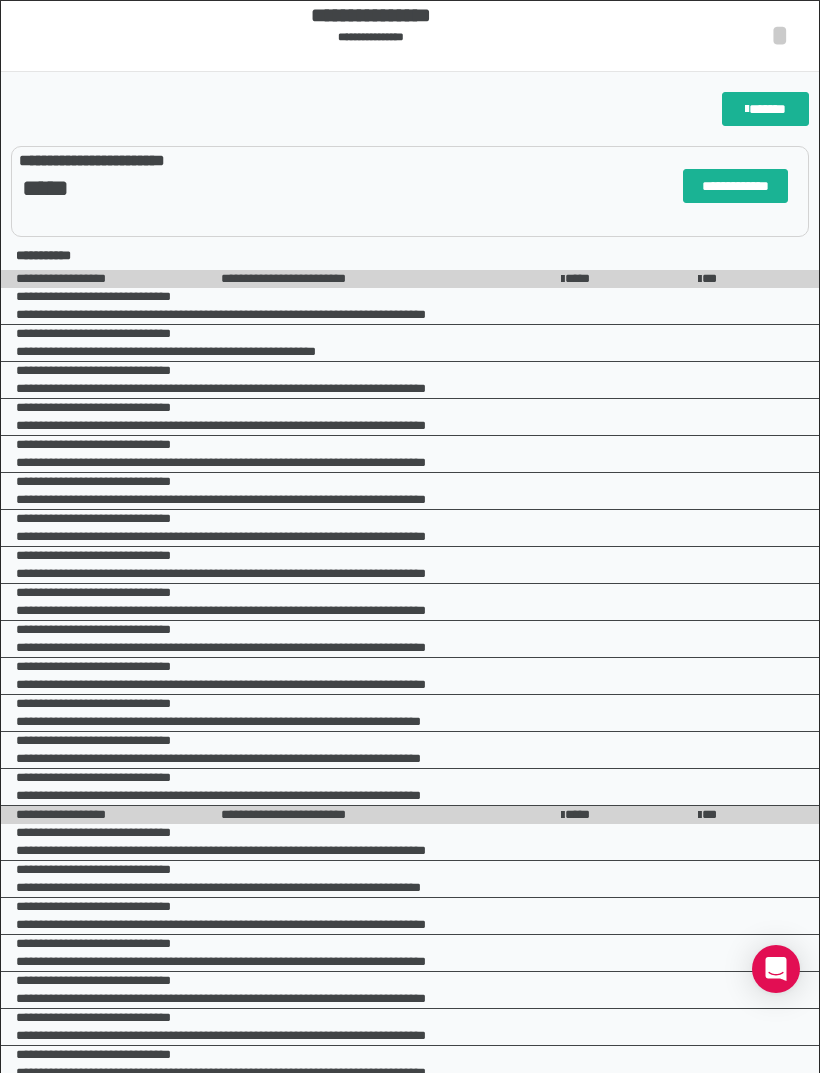 click on "*" at bounding box center [780, 35] 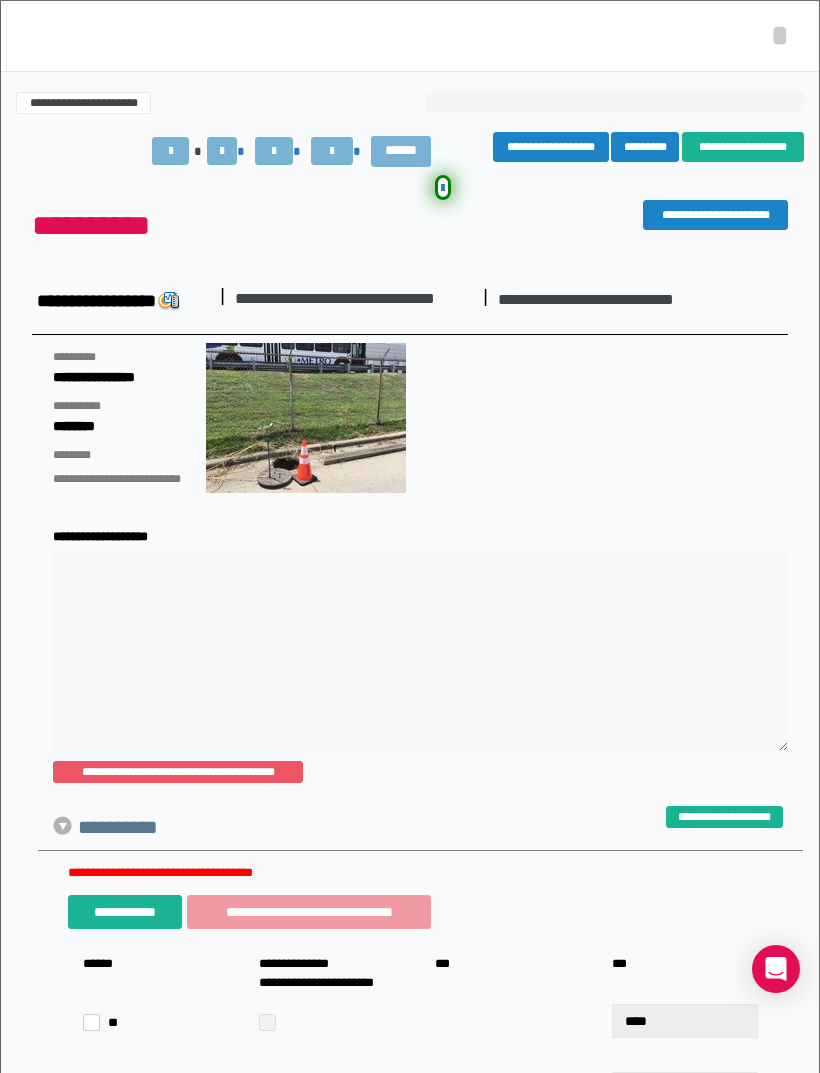 click on "*********" at bounding box center (645, 147) 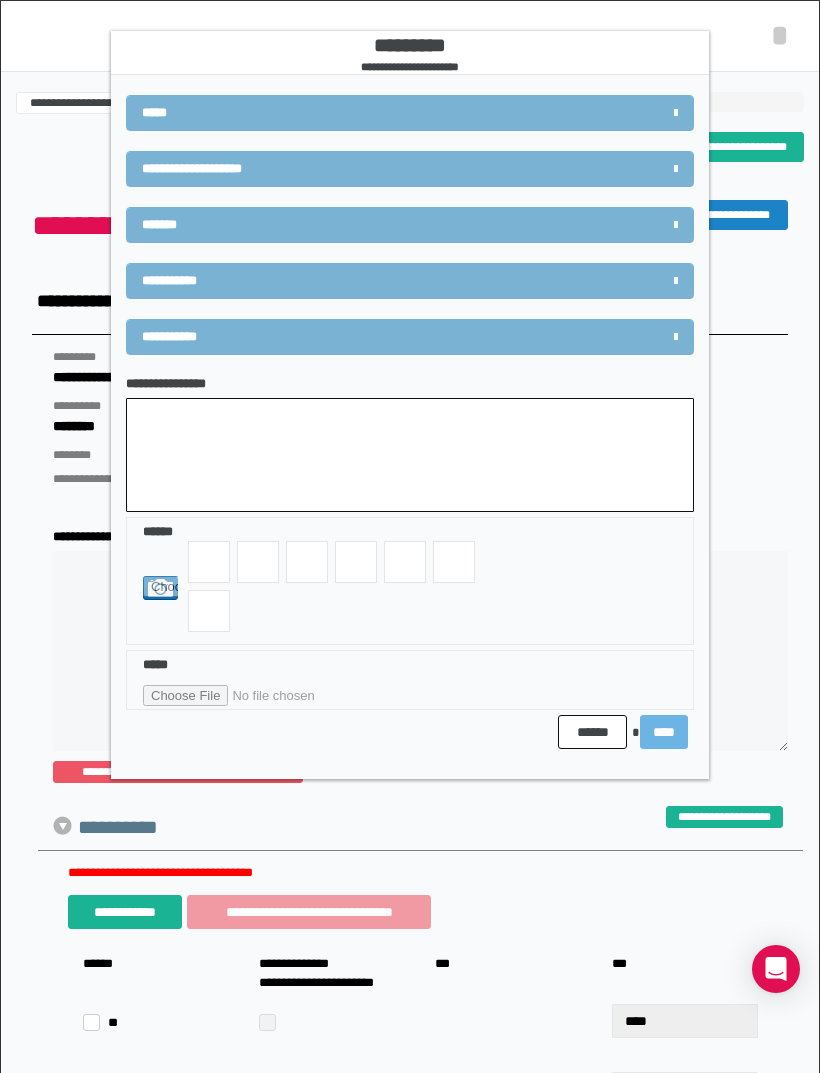 click on "**********" at bounding box center [363, 169] 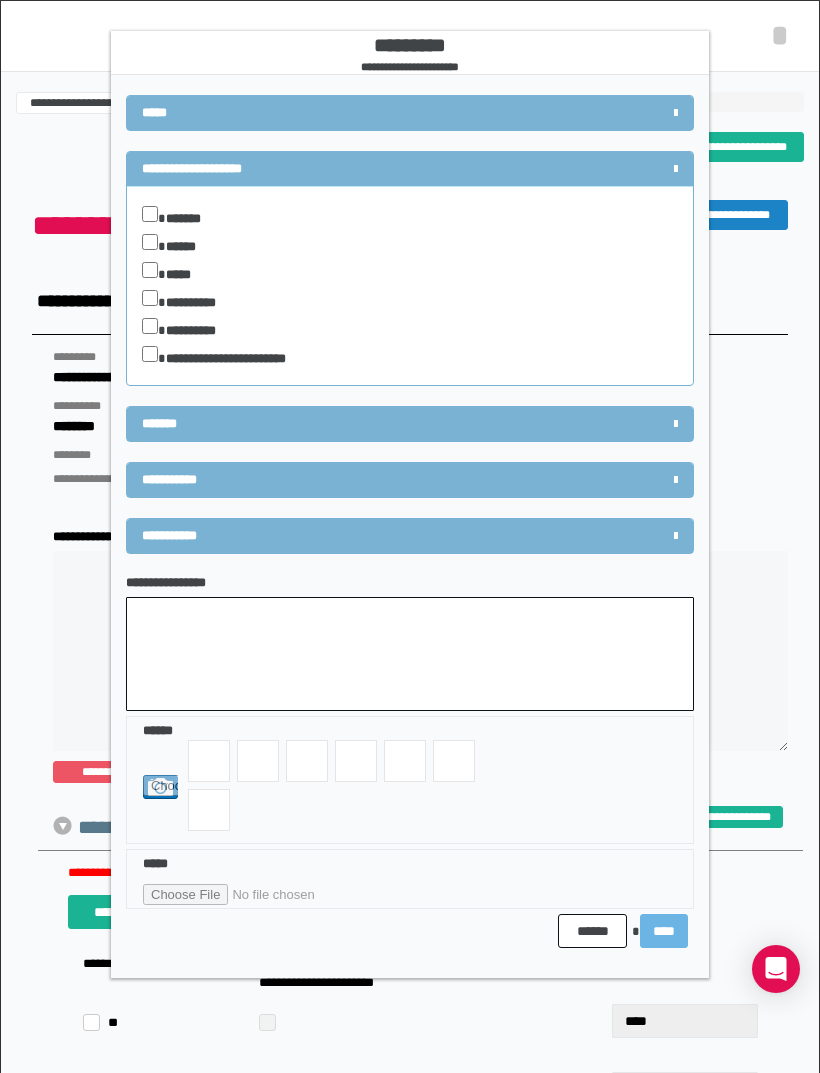click on "*****" at bounding box center [183, 275] 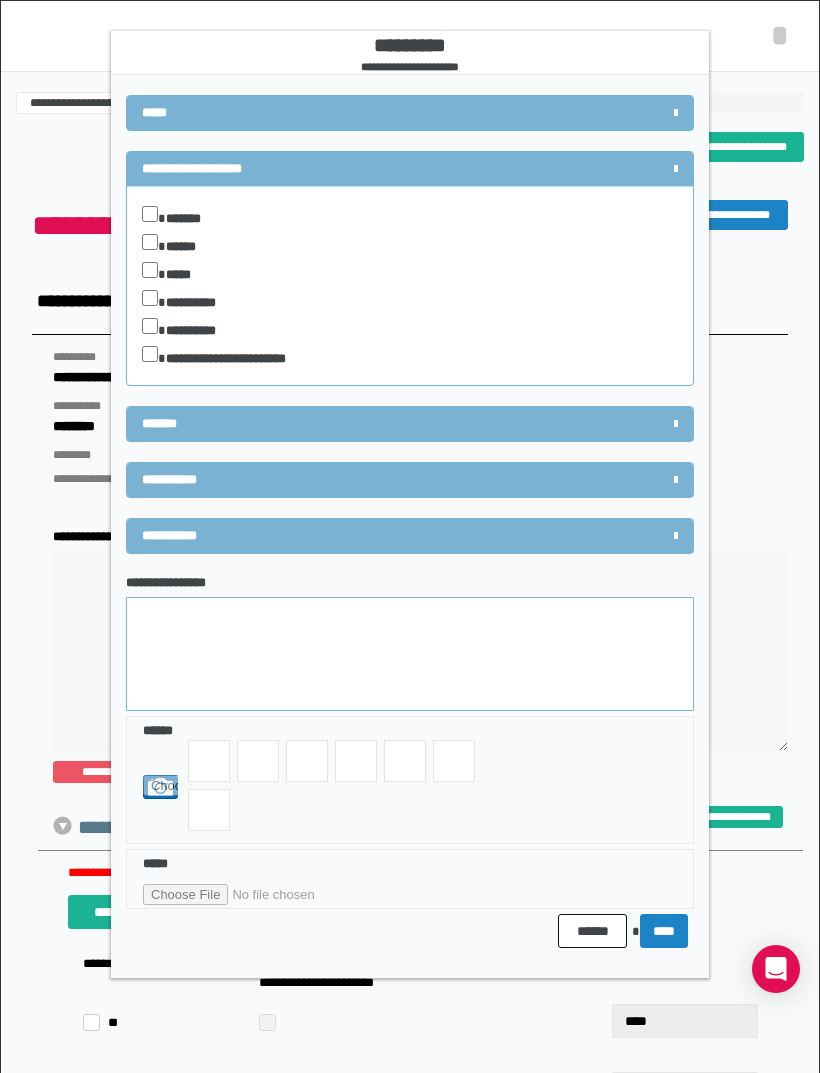 click on "**********" at bounding box center [410, 654] 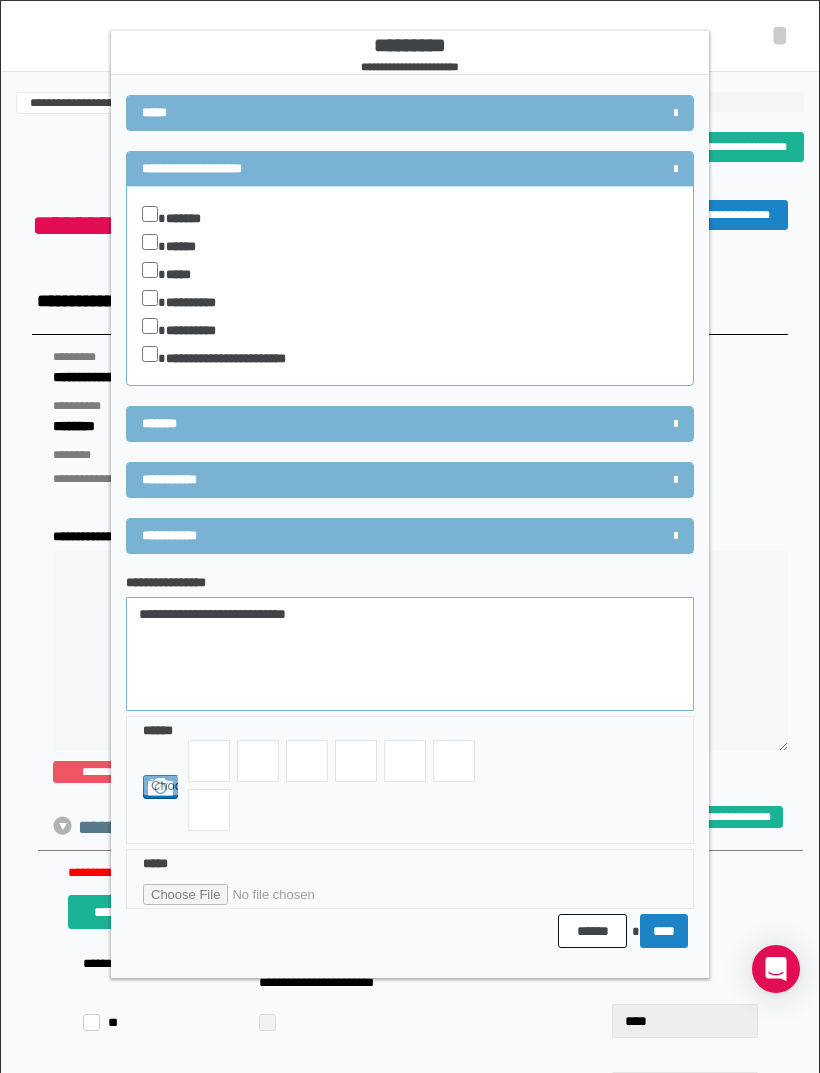 type on "**********" 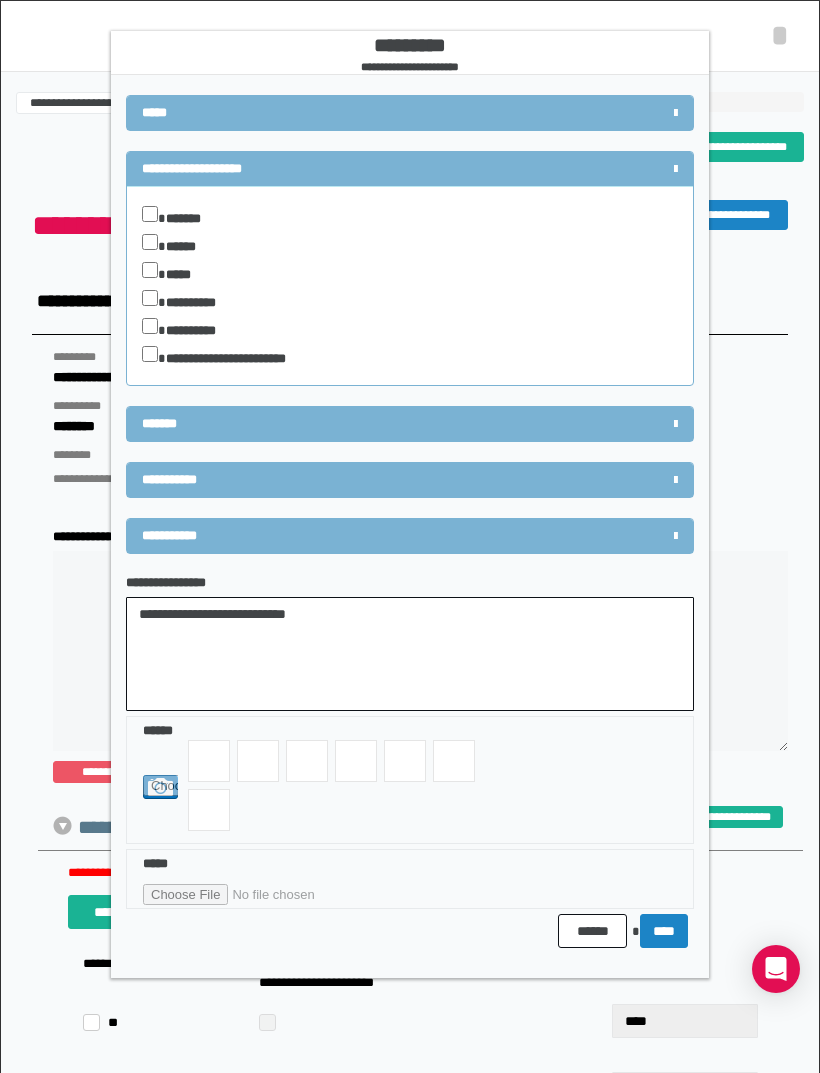 click on "****" at bounding box center (664, 931) 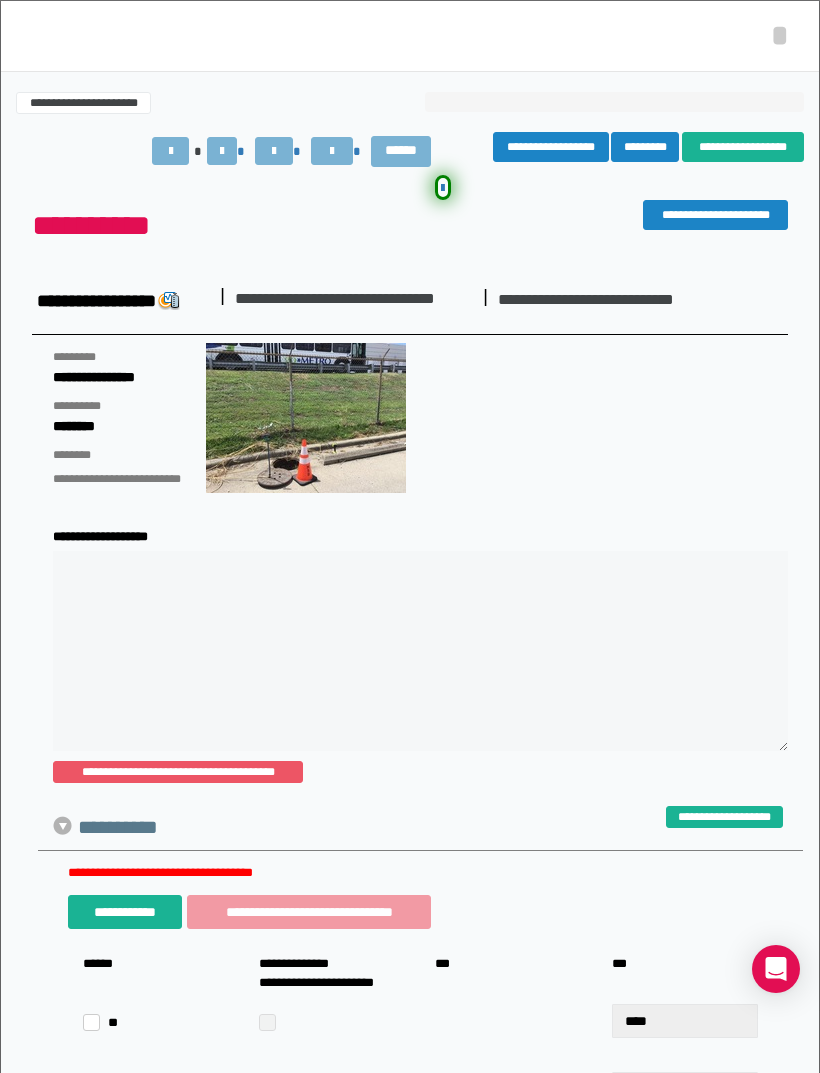 click on "*" at bounding box center [780, 35] 